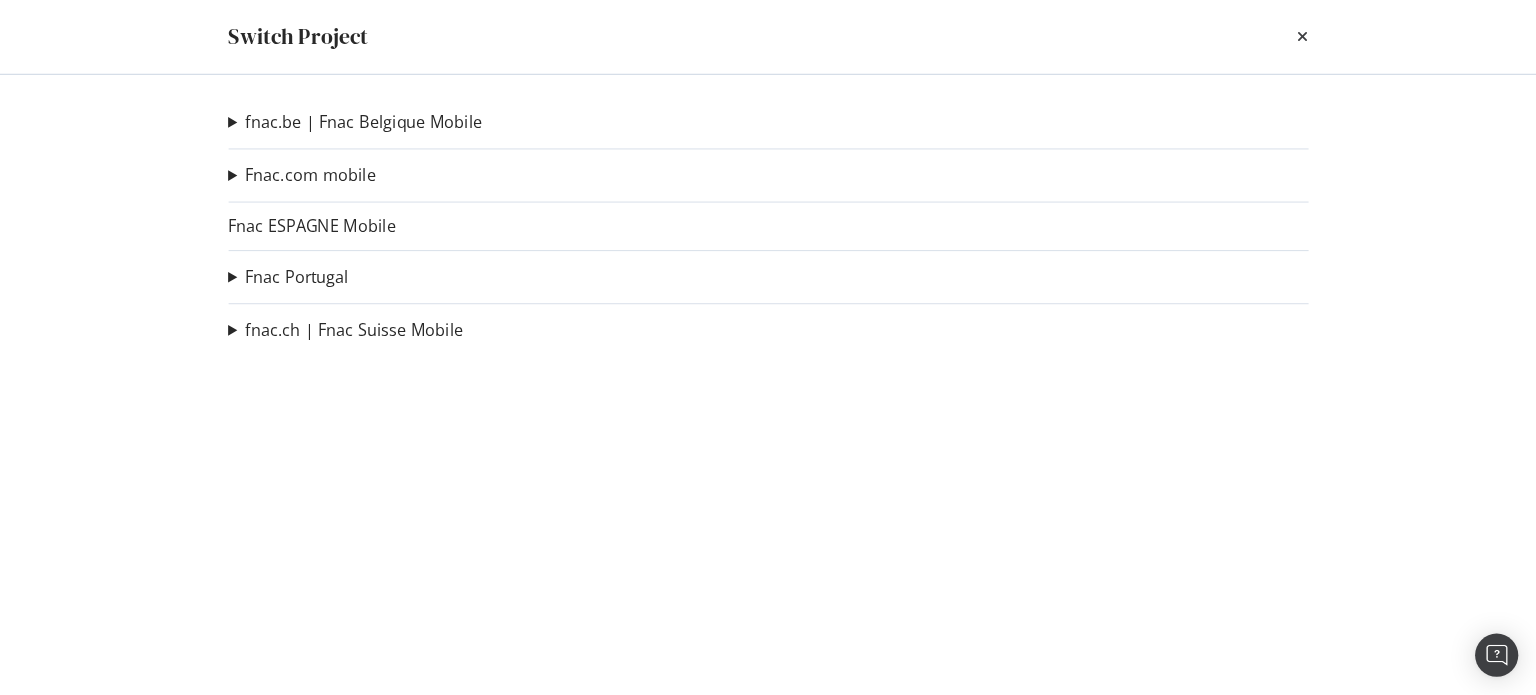 scroll, scrollTop: 0, scrollLeft: 0, axis: both 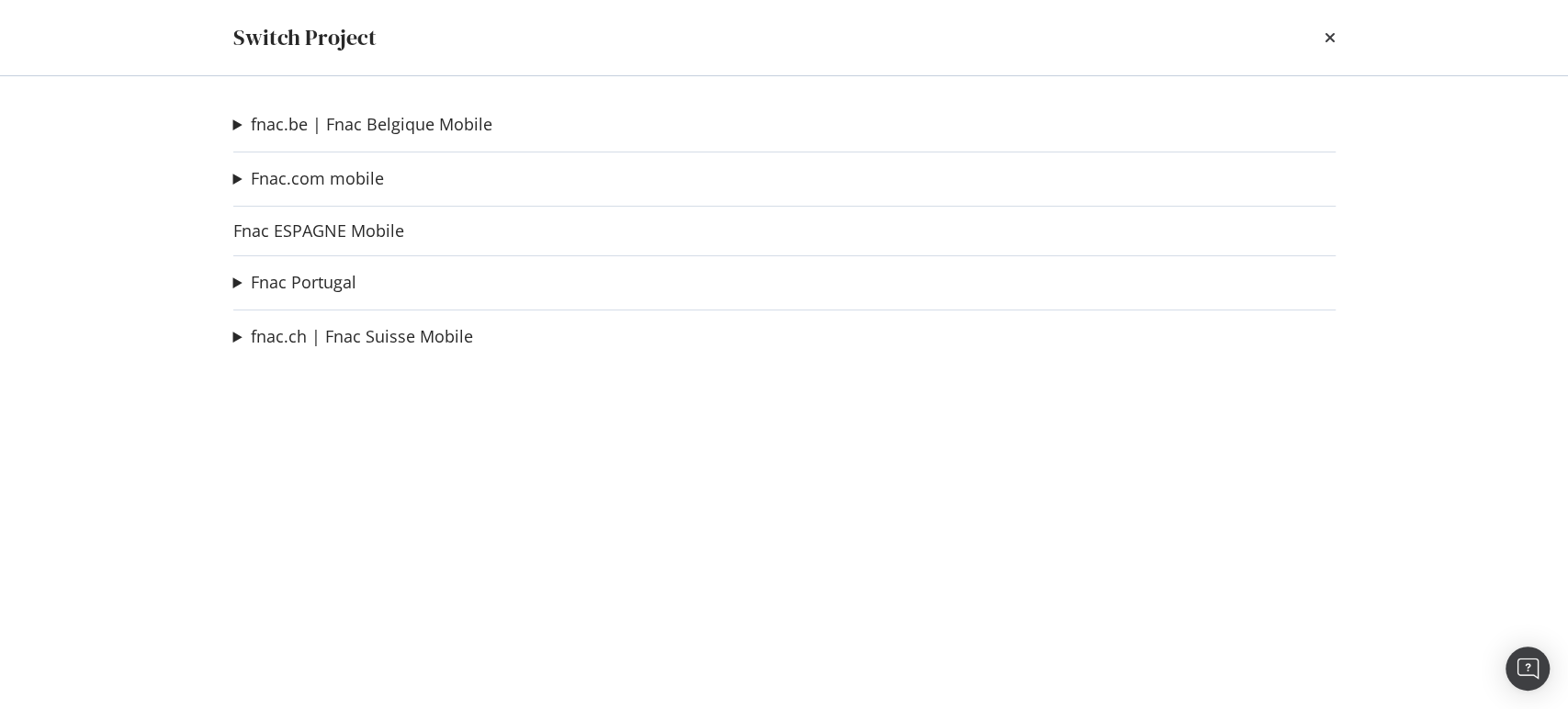 click on "fnac.be | Fnac [REDACTED] Mobile Check URL IA fnac.be Ad-Hoc Project Fnac.com mobile Check URL SE/SI Fnac Ad-Hoc Project Check URL IA fnac.com Ad-Hoc Project Sitemaps fnac.com Ad-Hoc Project Fnac [REDACTED] Mobile Fnac Portugal Check Noeuds PT Damien Ad-Hoc Project Regresso as aulas Ad-Hoc Project Posicionamento páginas informática Ad-Hoc Project Test Ad-Hoc Project fnac.ch | Fnac [REDACTED] Mobile Check URL IA fnac.ch Ad-Hoc Project" at bounding box center (784, 392) 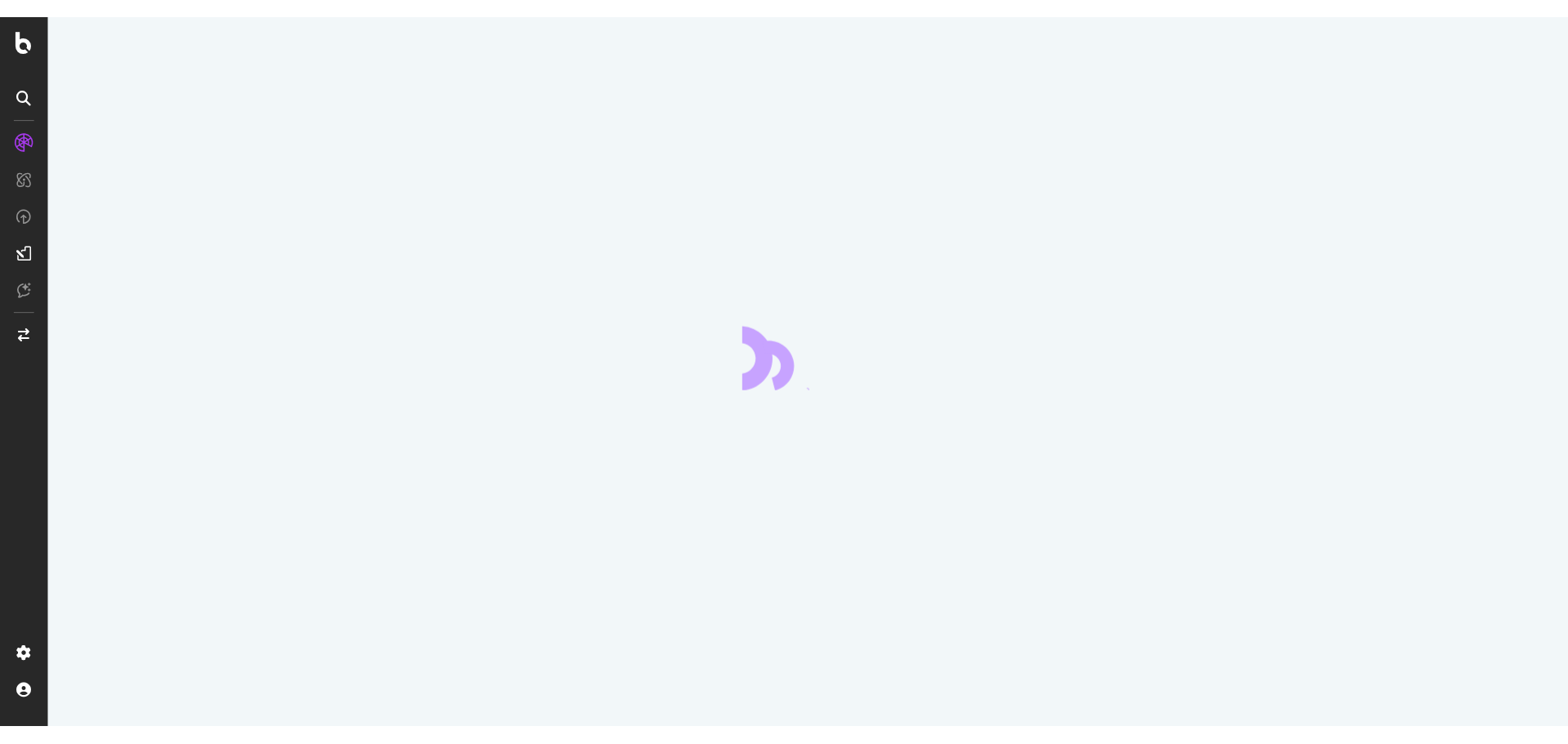 scroll, scrollTop: 0, scrollLeft: 0, axis: both 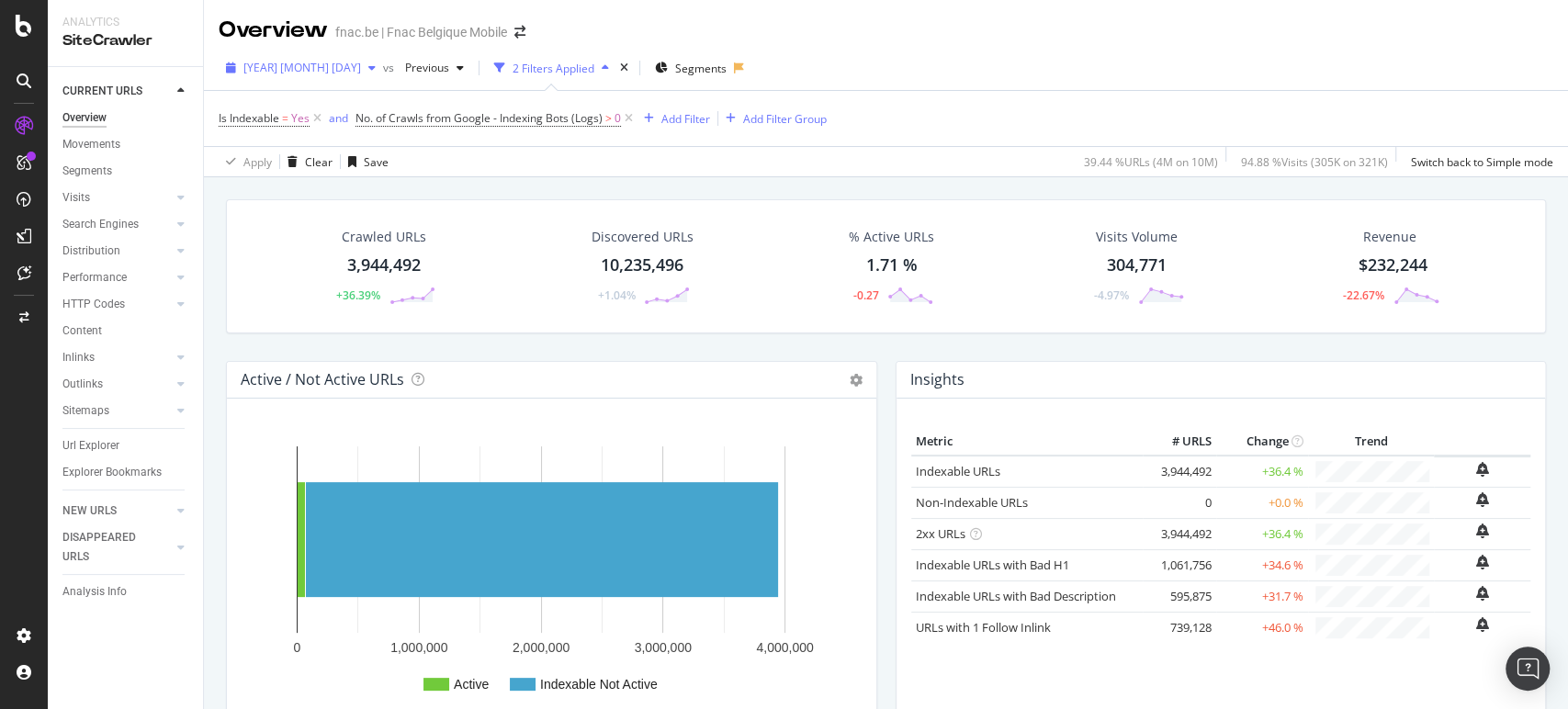click on "2024 Mar. 1st" at bounding box center (302, 67) 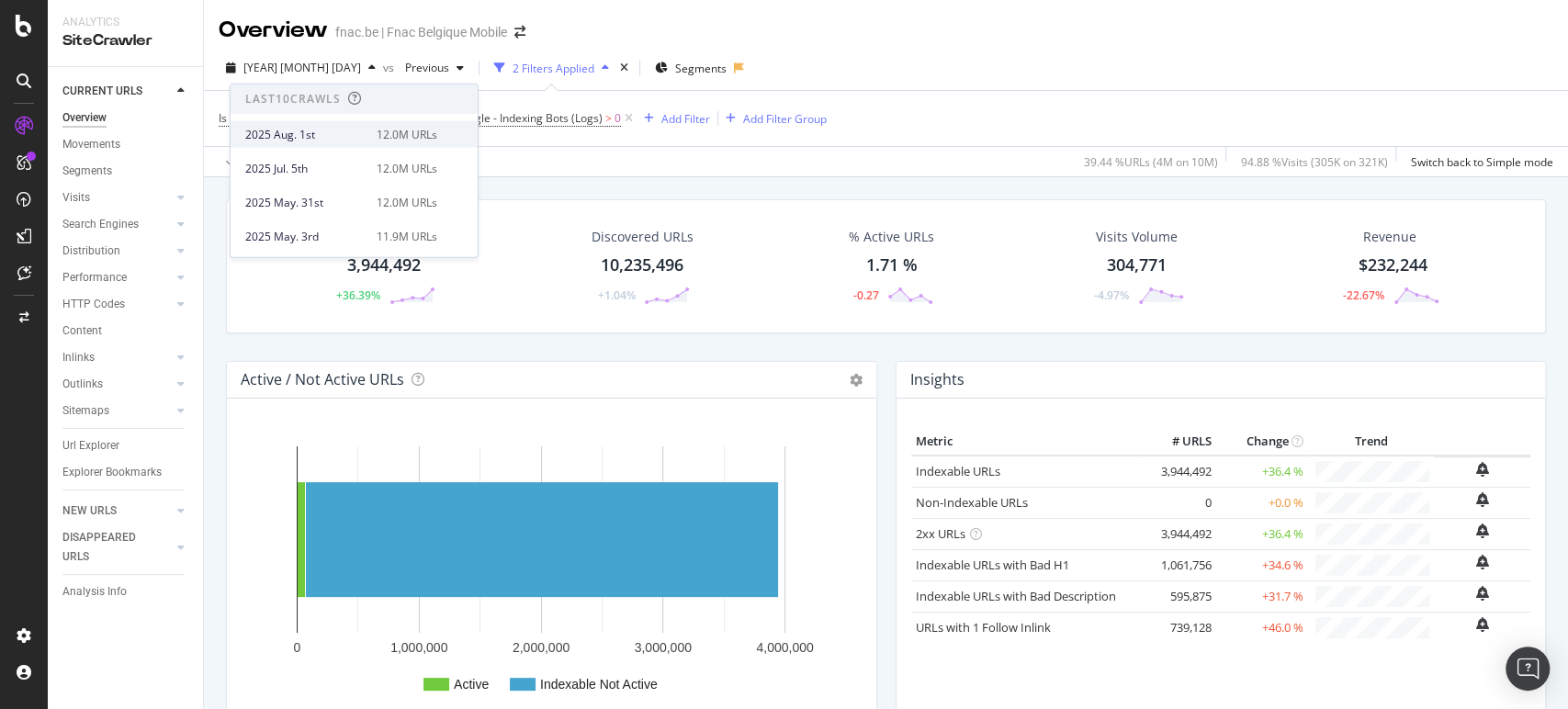 click on "2025 Aug. 1st" at bounding box center [305, 134] 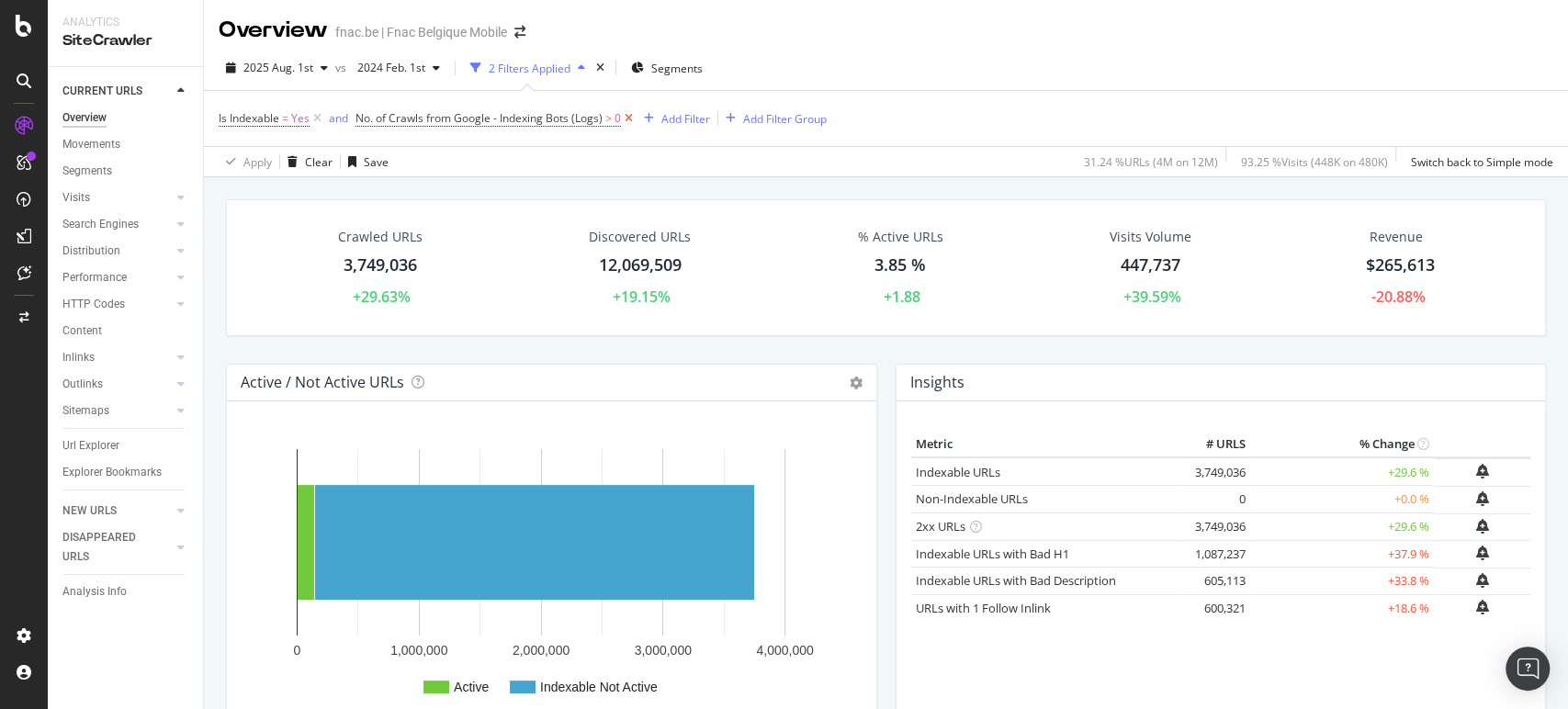 click at bounding box center [628, 118] 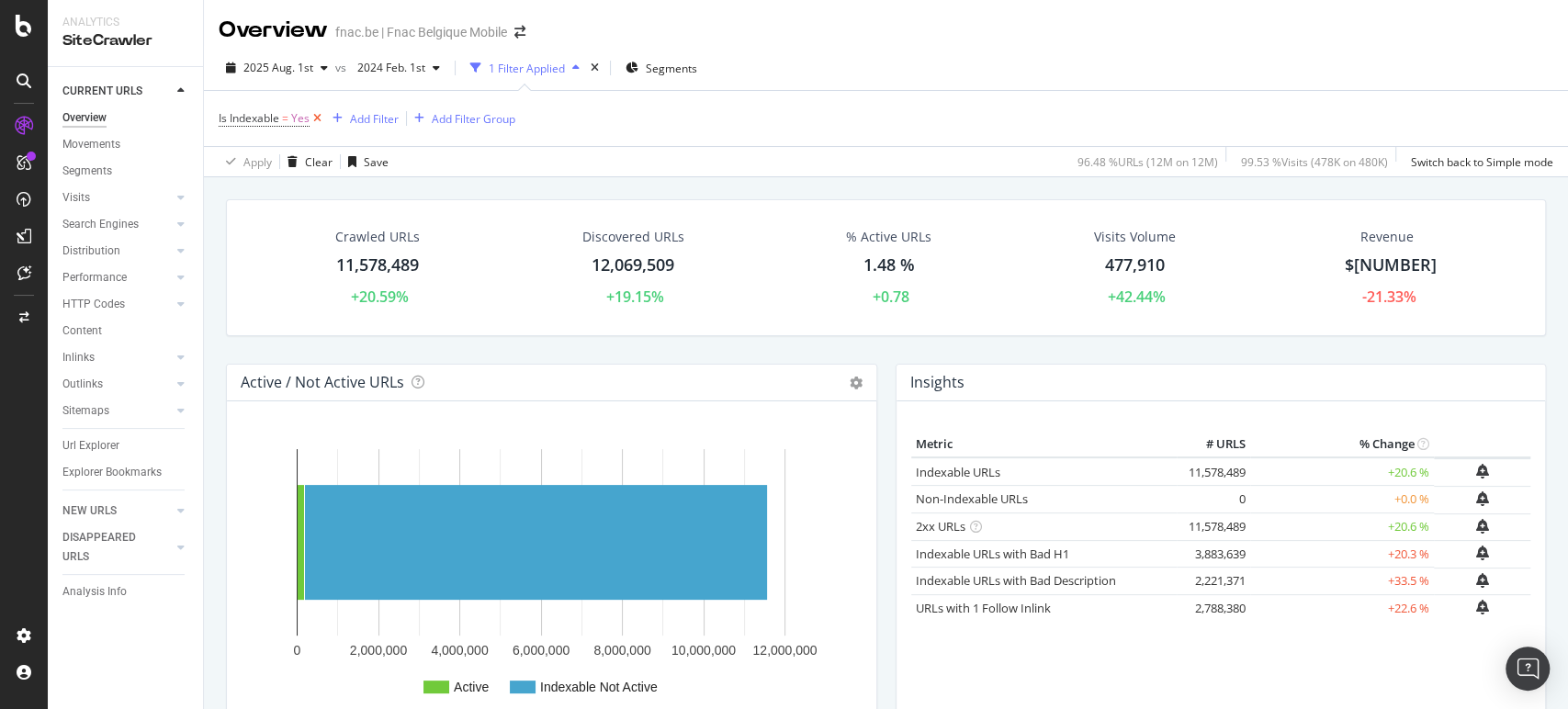 click at bounding box center [317, 118] 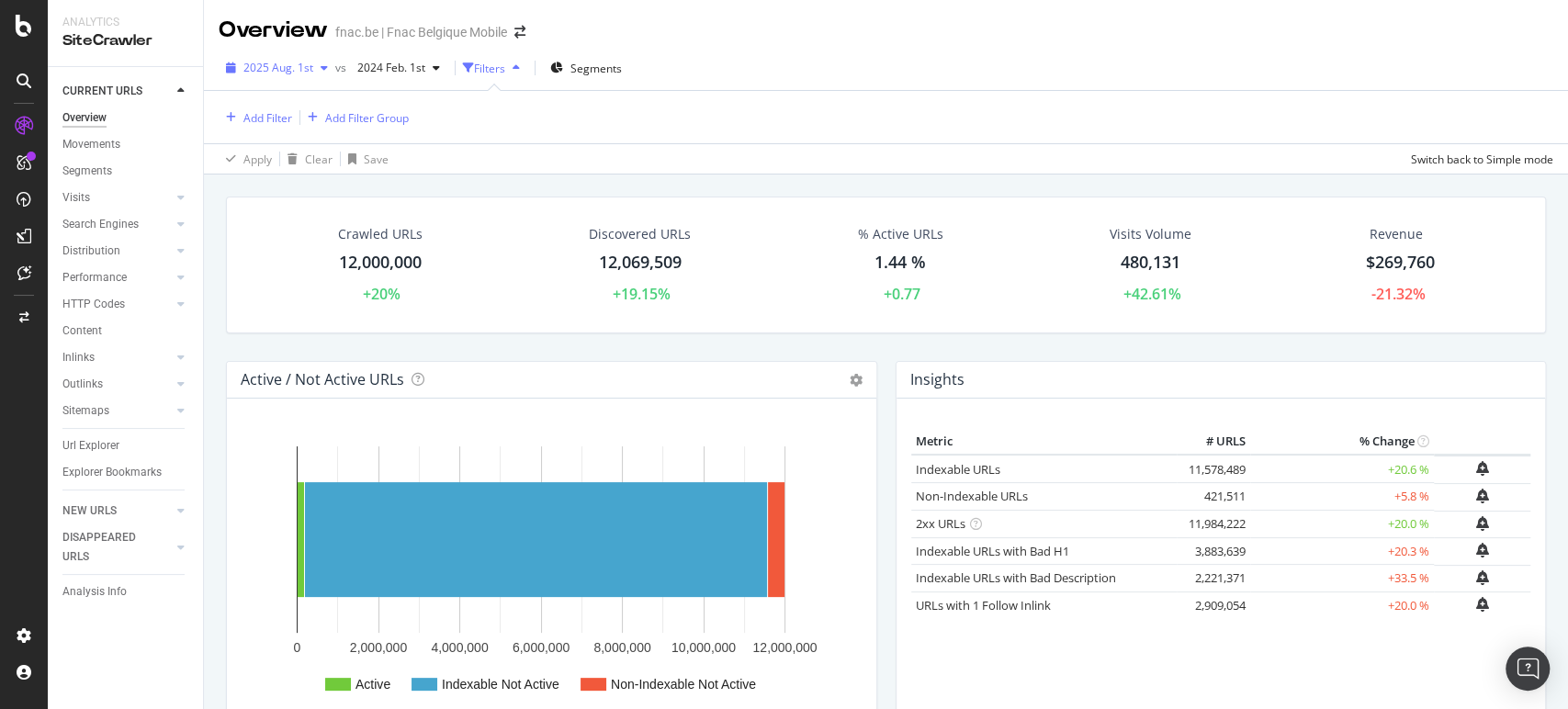 click on "2025 Aug. 1st" at bounding box center (278, 67) 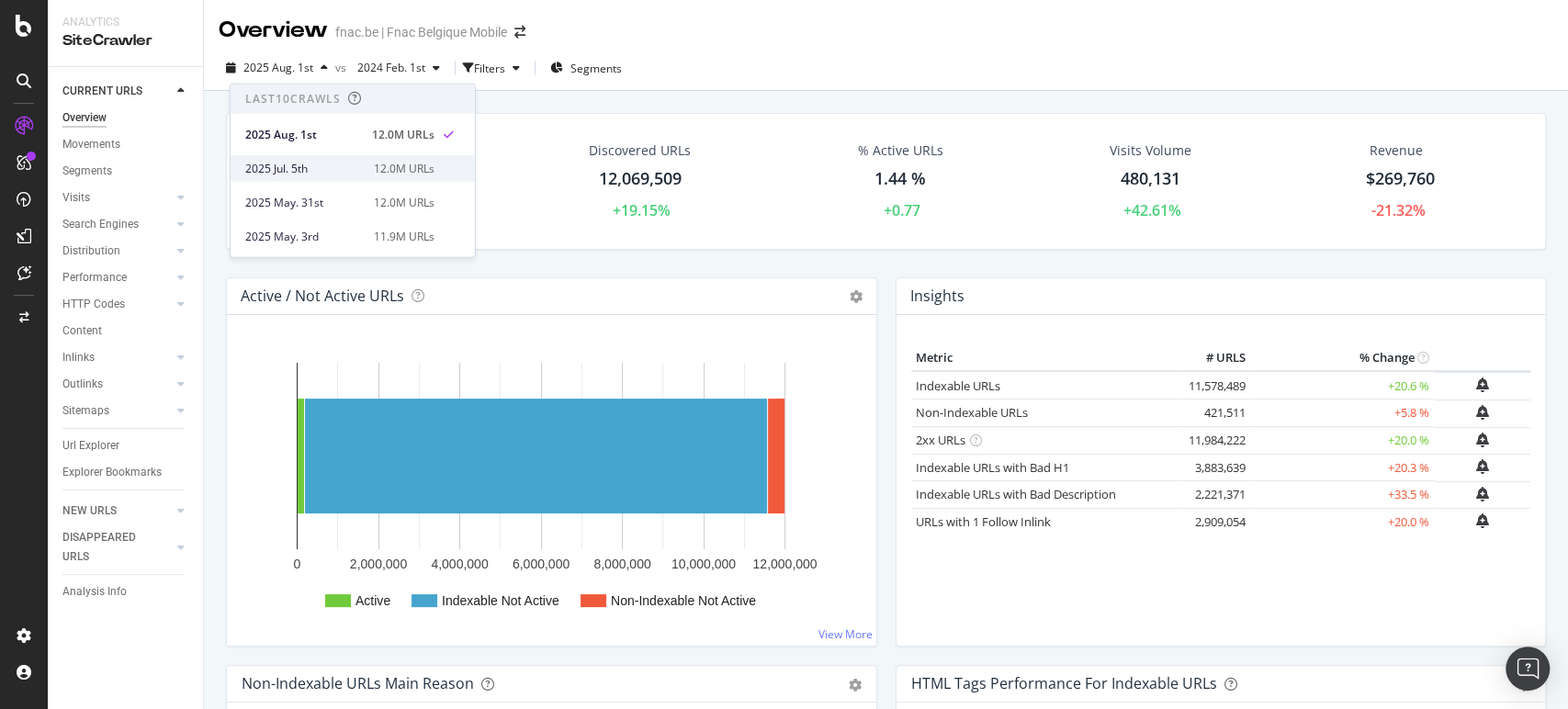 click on "2025 Jul. 5th" at bounding box center (304, 168) 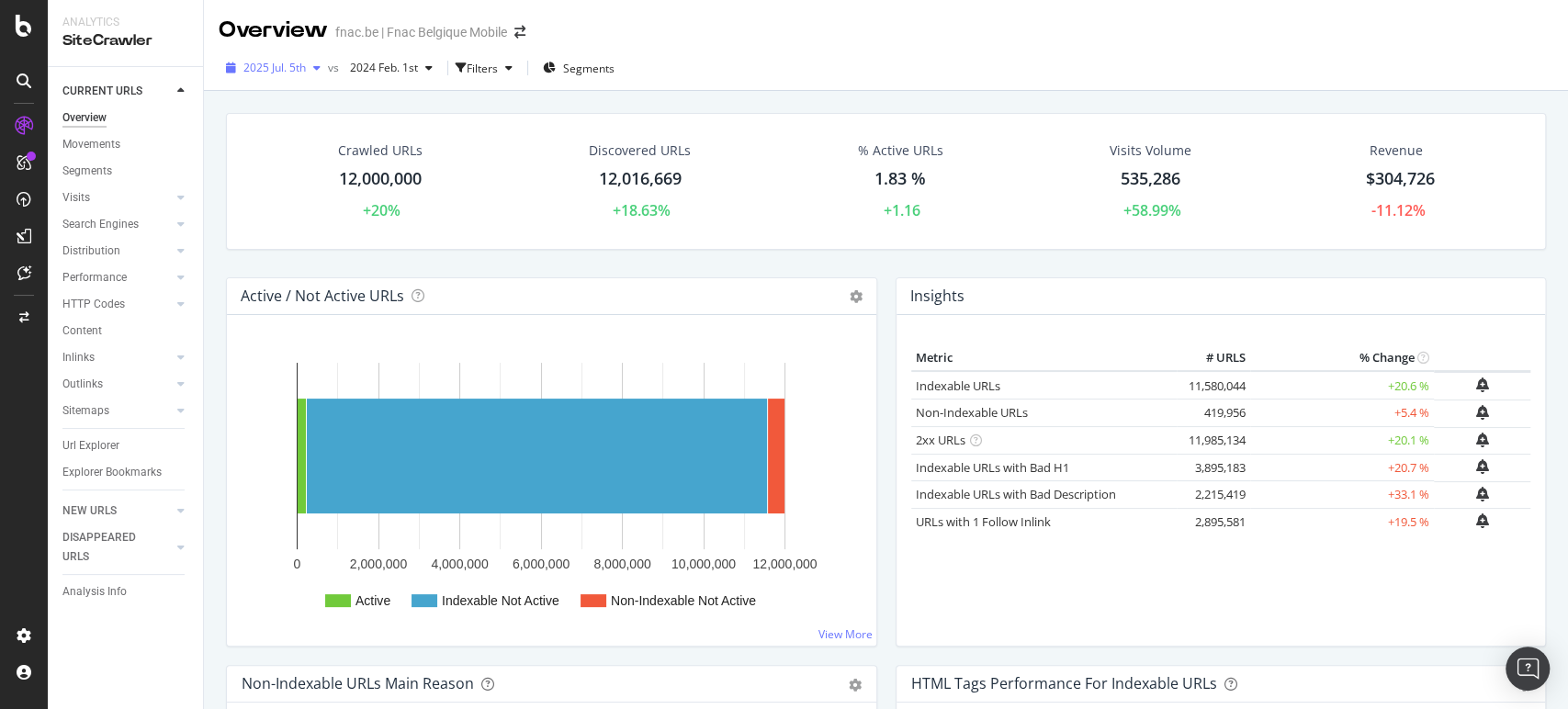 click on "2025 Jul. 5th" at bounding box center (273, 68) 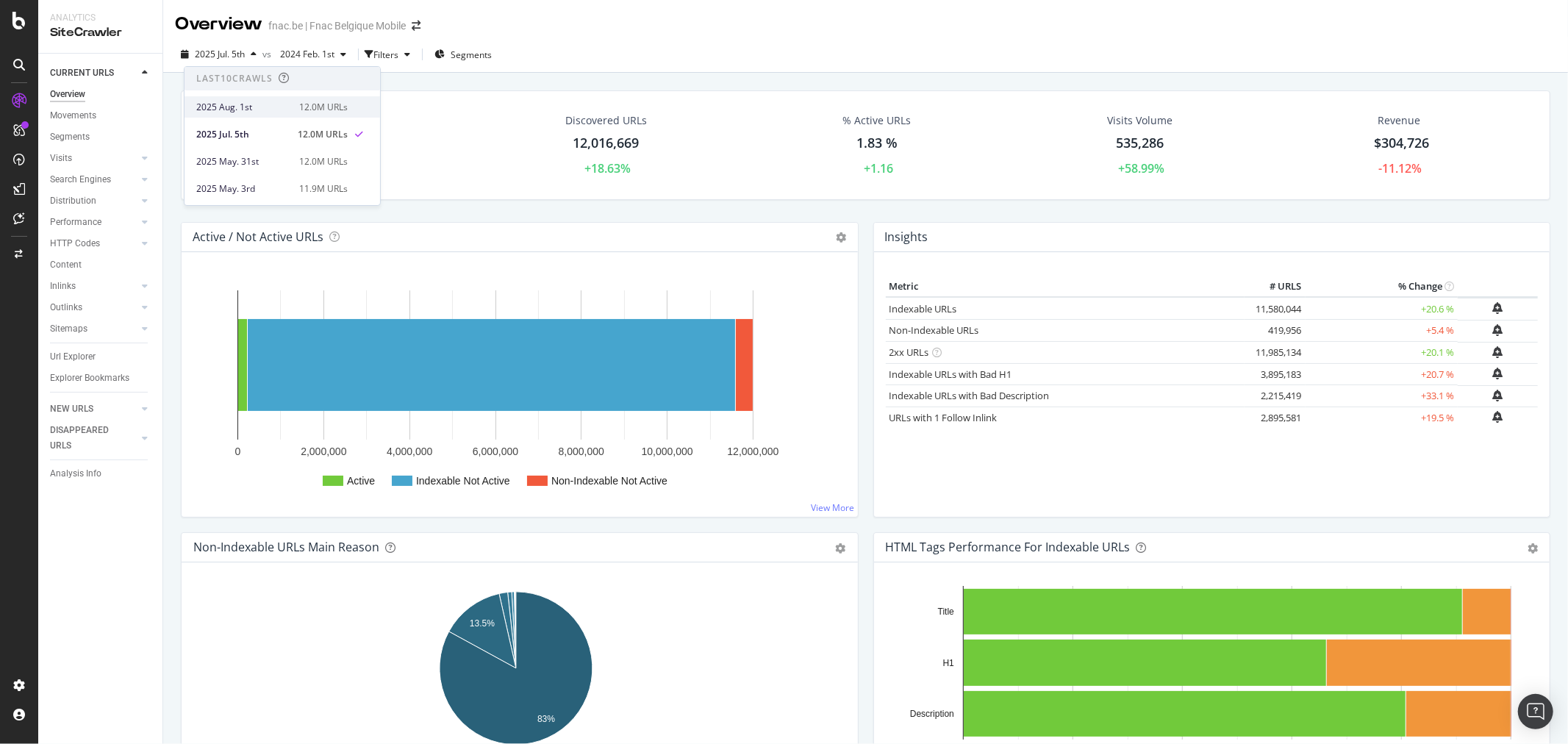 click on "2025 Aug. 1st 12.0M URLs" at bounding box center (272, 107) 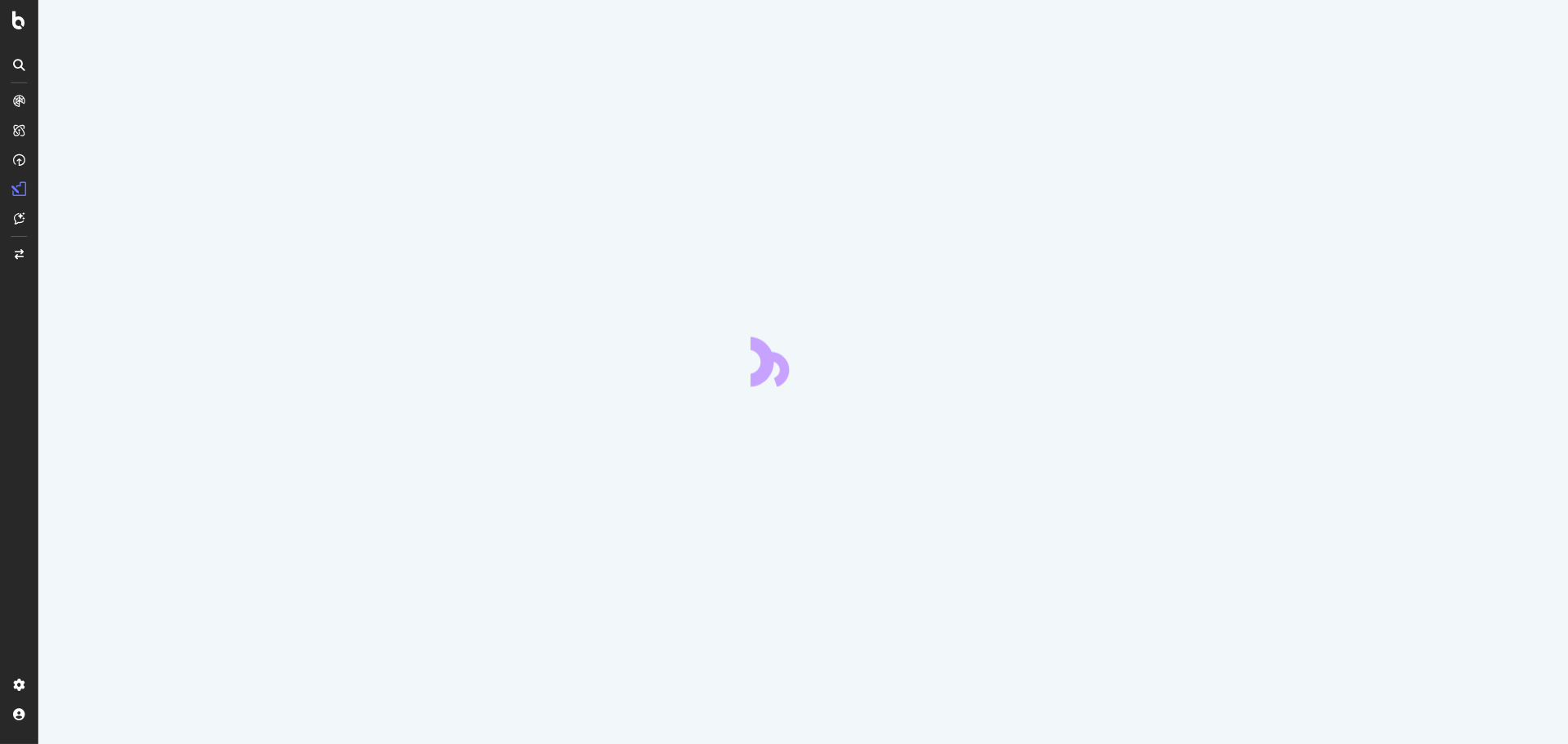 scroll, scrollTop: 0, scrollLeft: 0, axis: both 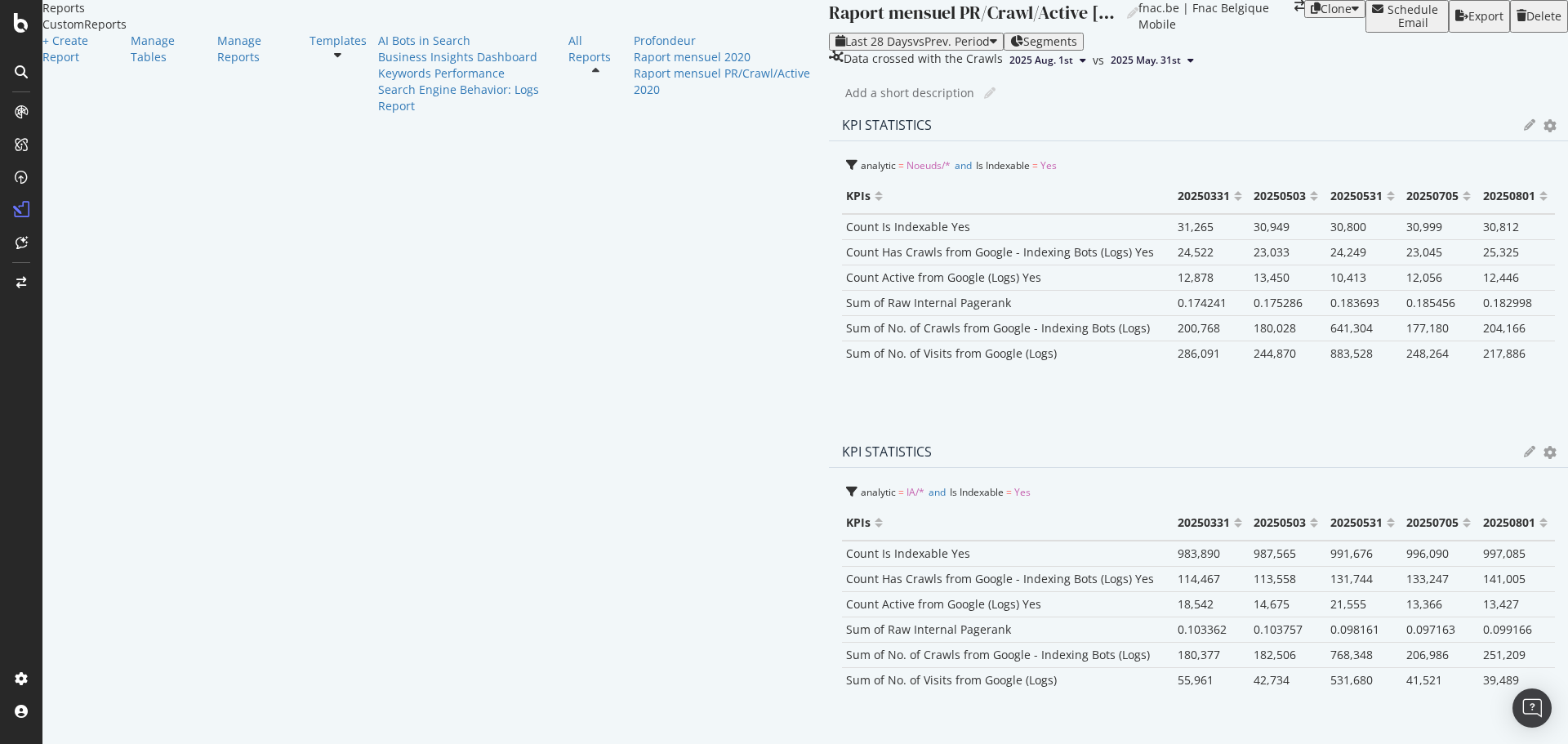 drag, startPoint x: 810, startPoint y: 1, endPoint x: 1189, endPoint y: 188, distance: 422.6228 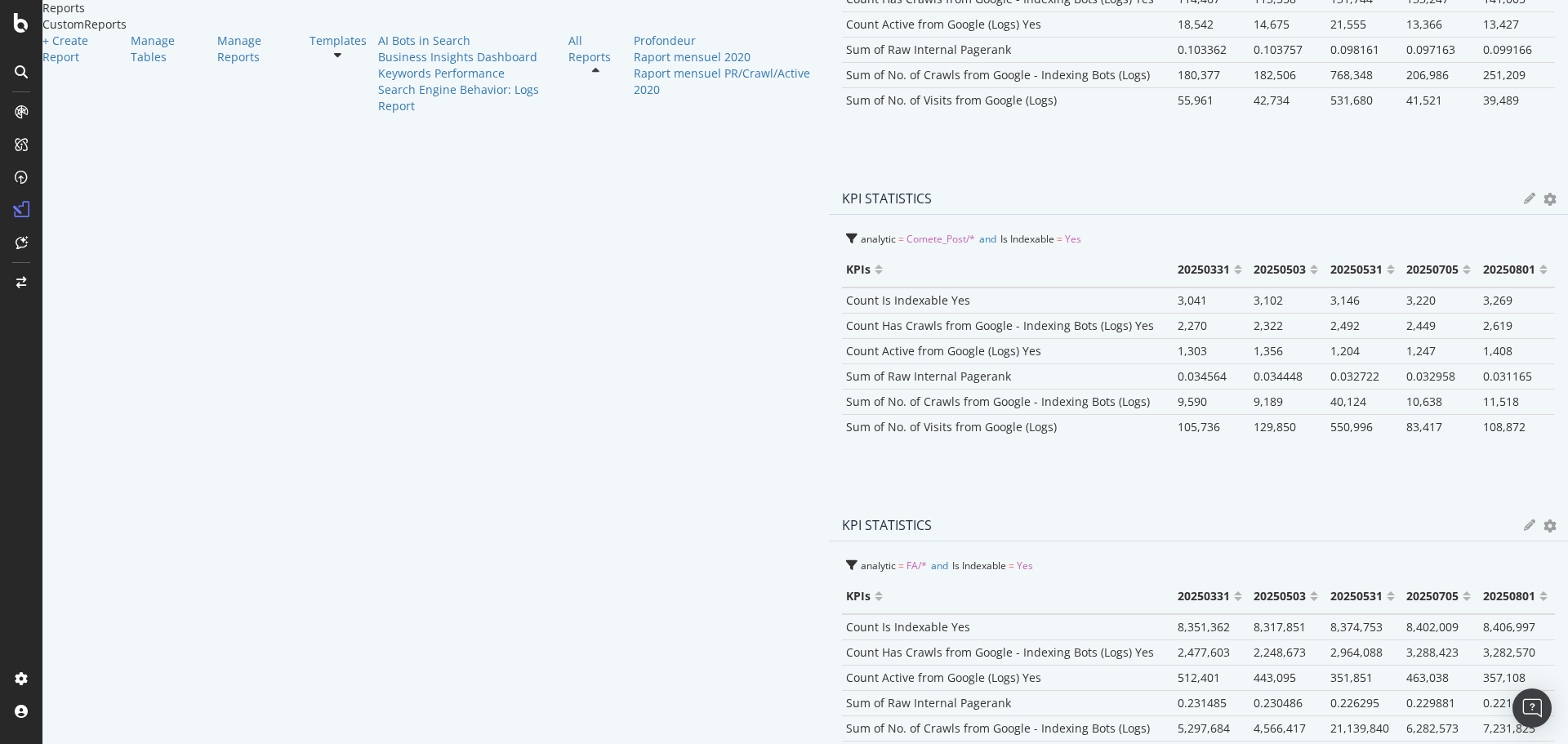 scroll, scrollTop: 581, scrollLeft: 0, axis: vertical 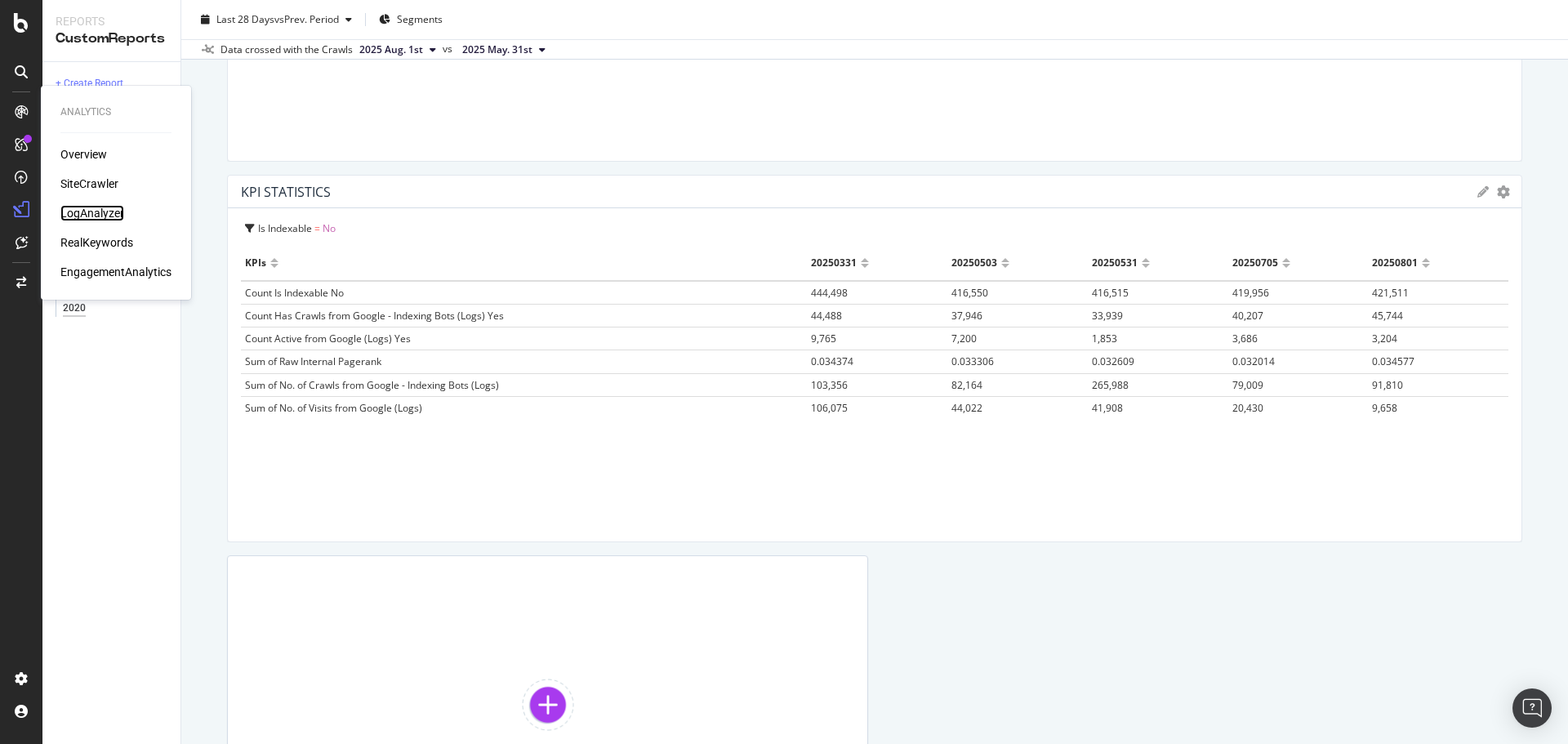 click on "LogAnalyzer" at bounding box center [92, 213] 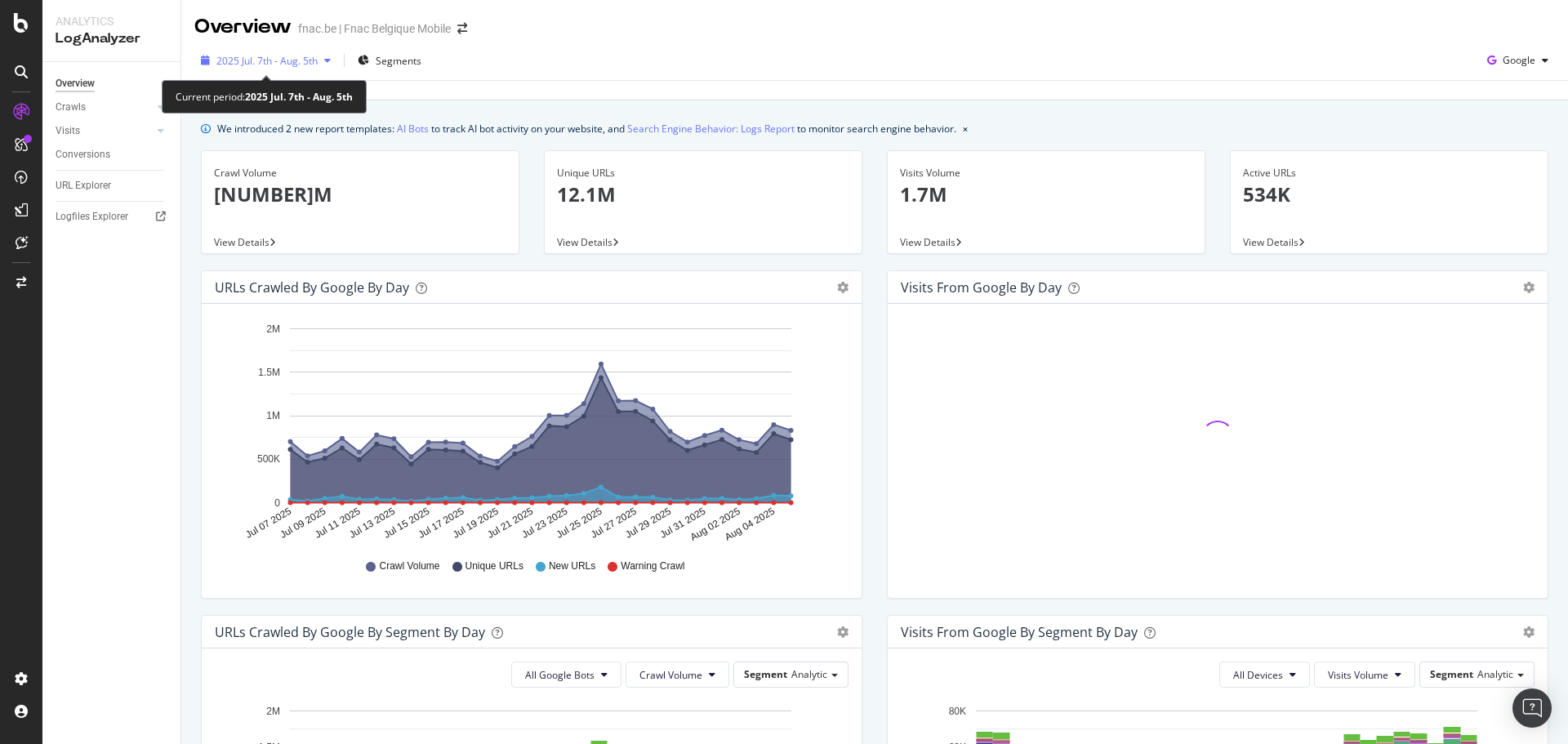 click on "2025 Jul. 7th - Aug. 5th" at bounding box center [265, 60] 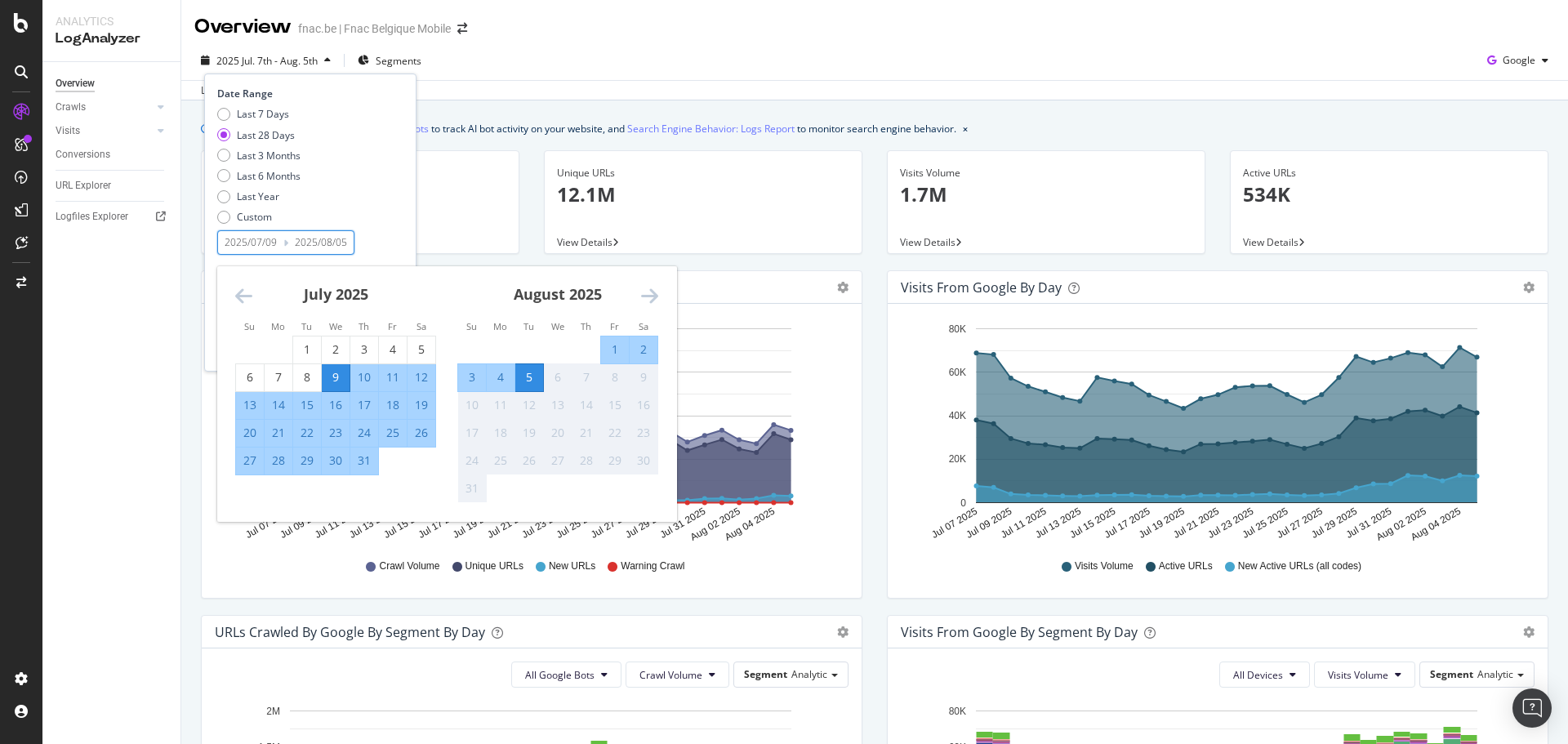 click on "2025/07/09" at bounding box center (251, 243) 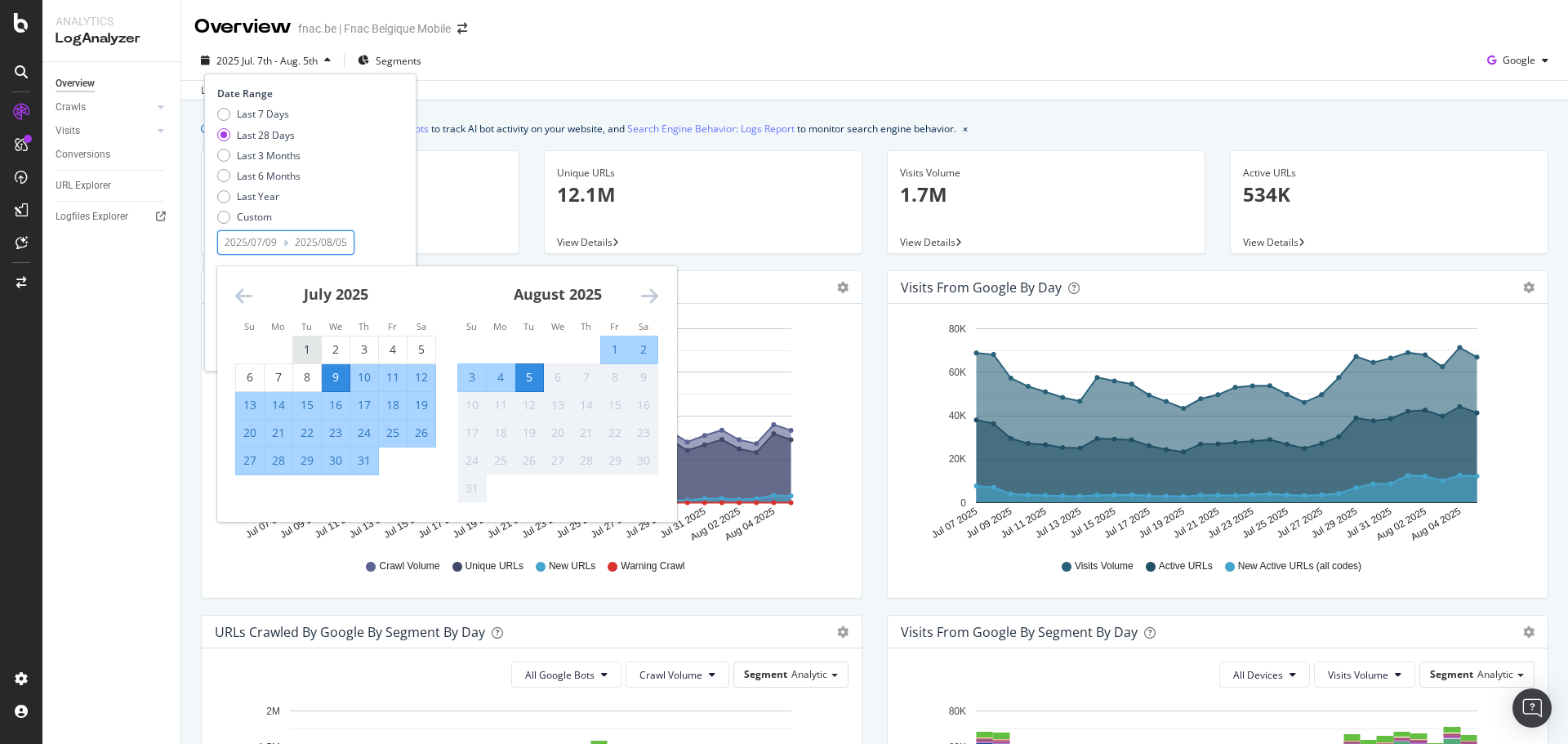 click on "1" at bounding box center (307, 350) 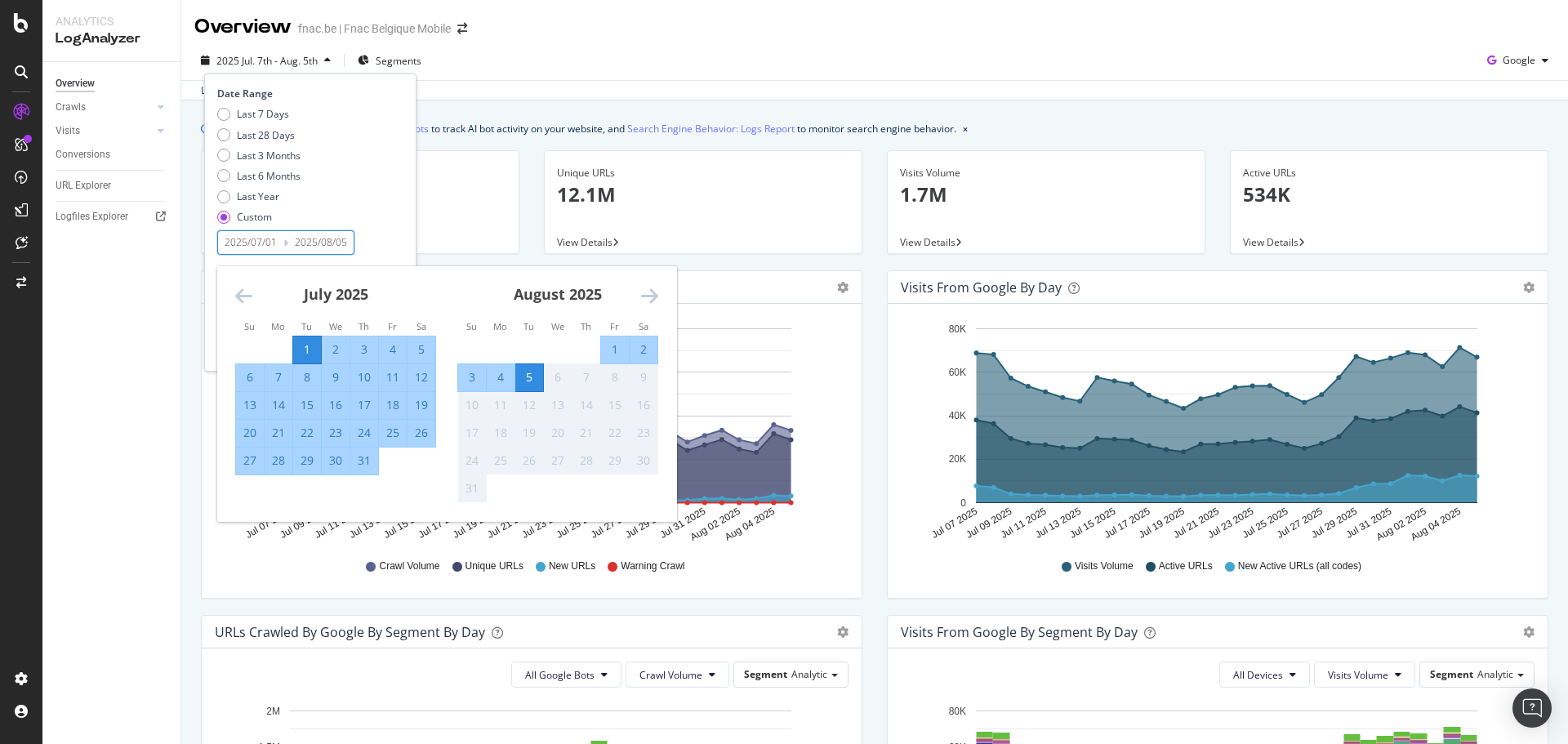 click on "2025/08/05" at bounding box center [321, 243] 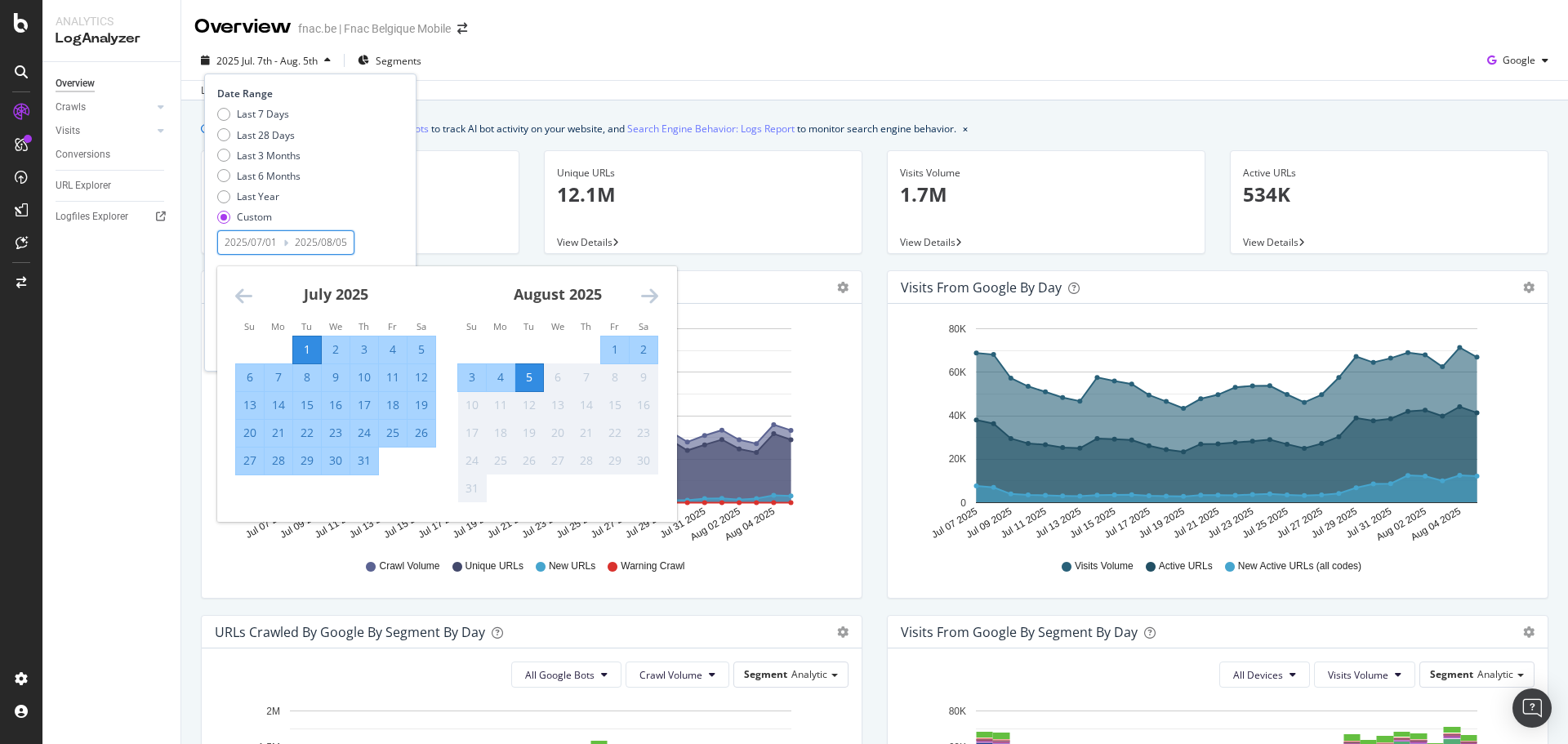 click on "31" at bounding box center (364, 461) 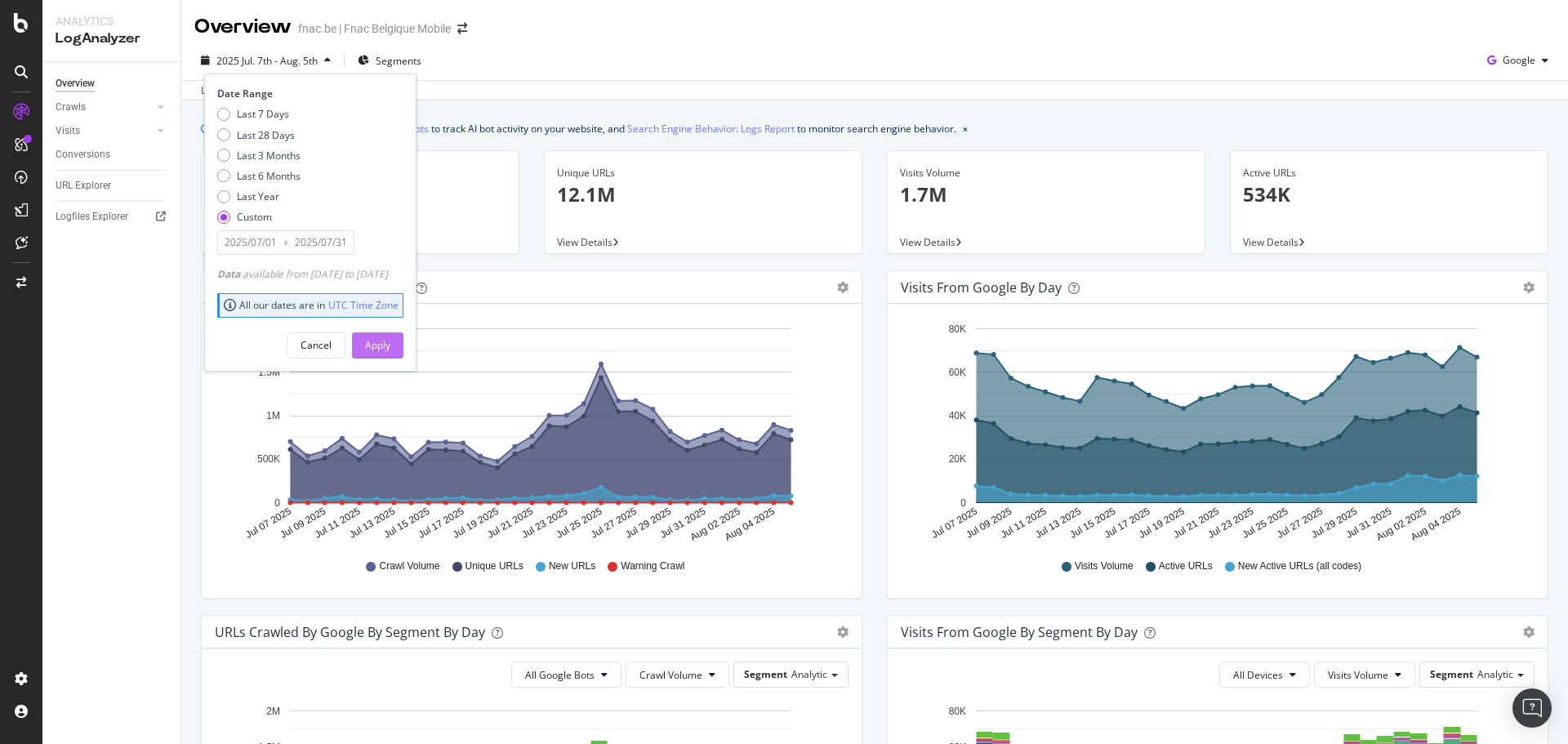 click on "Apply" at bounding box center [377, 345] 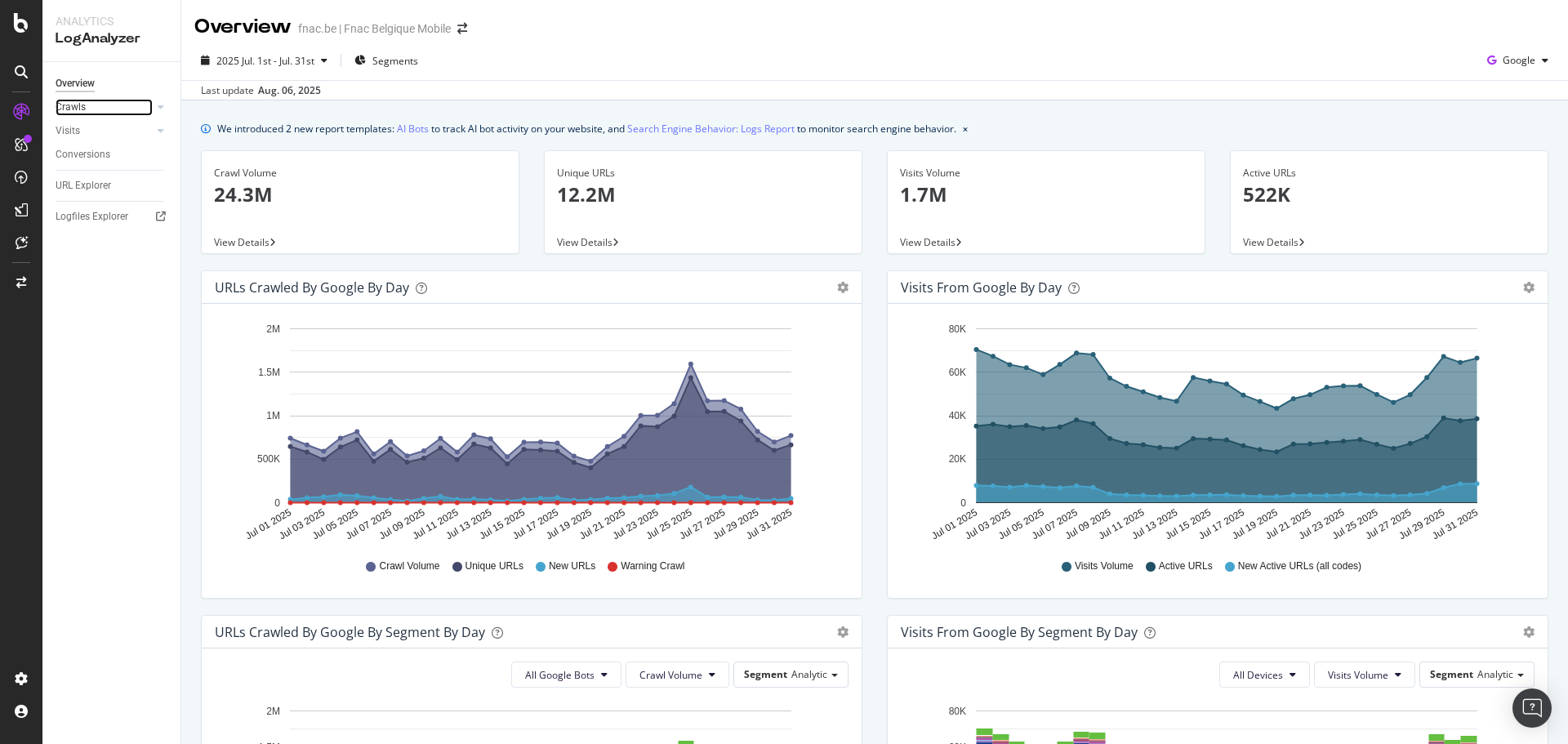 click on "Crawls" at bounding box center (104, 107) 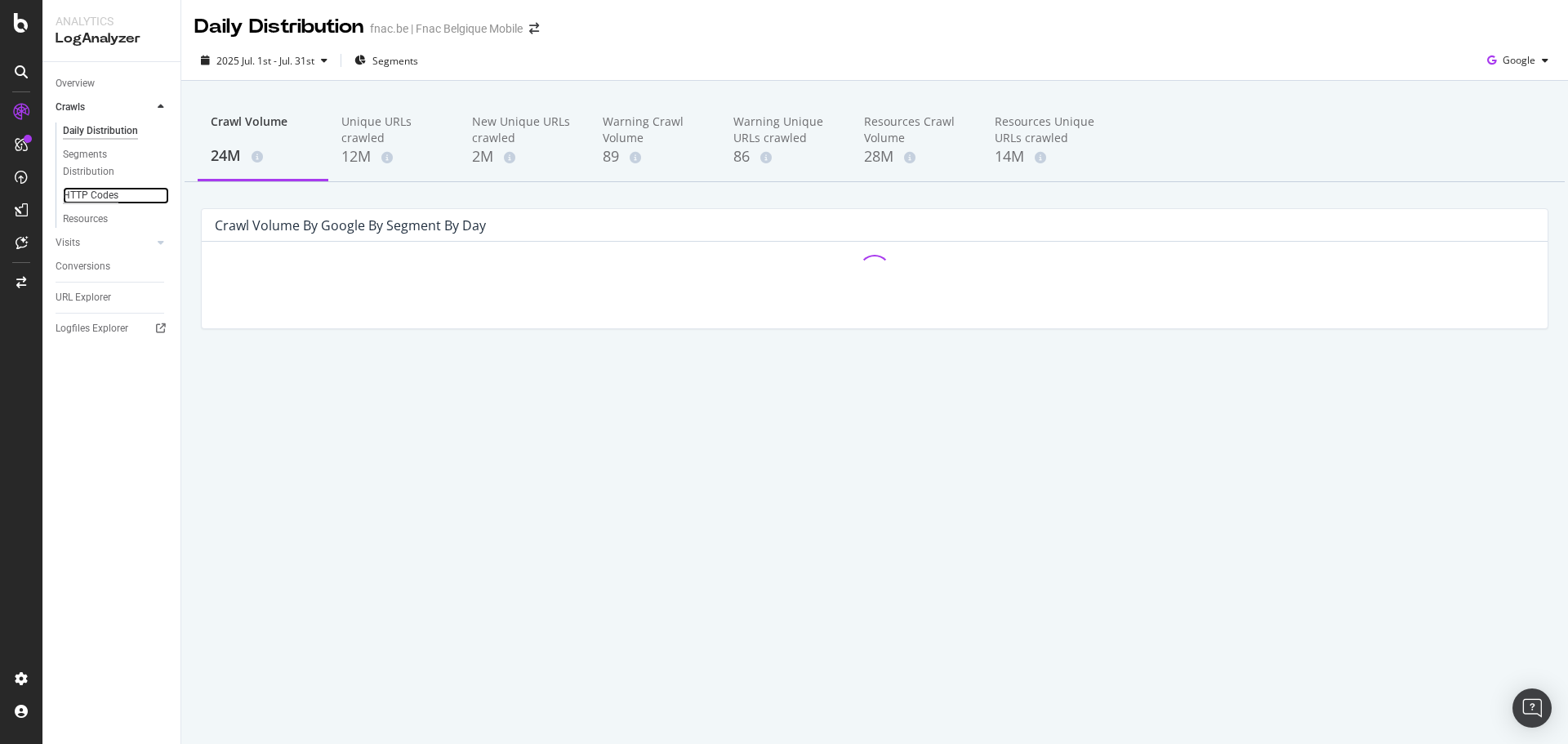 click on "HTTP Codes" at bounding box center [91, 195] 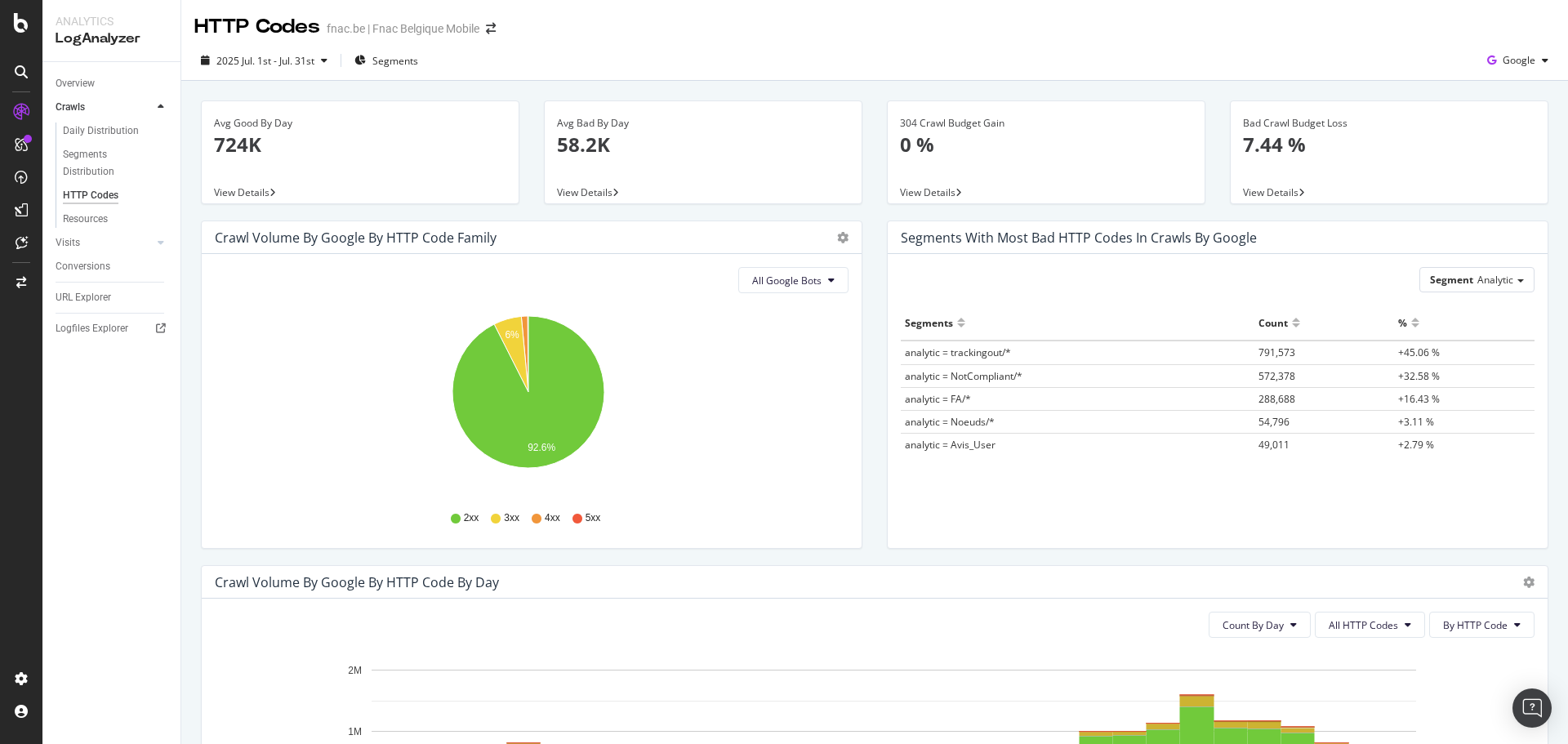 click on "Crawl Volume by google by HTTP Code Family Pie Table" at bounding box center (532, 238) 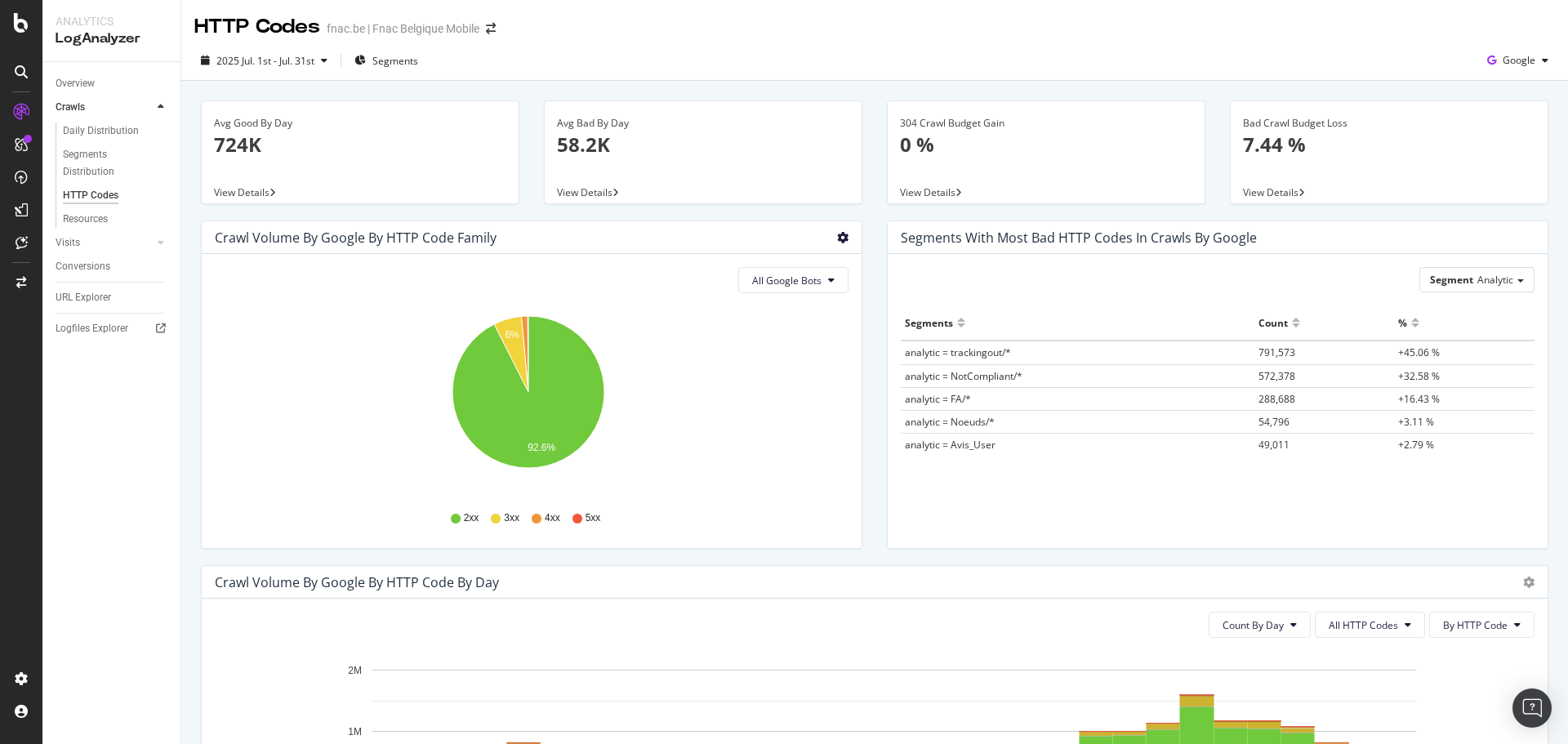click at bounding box center (843, 238) 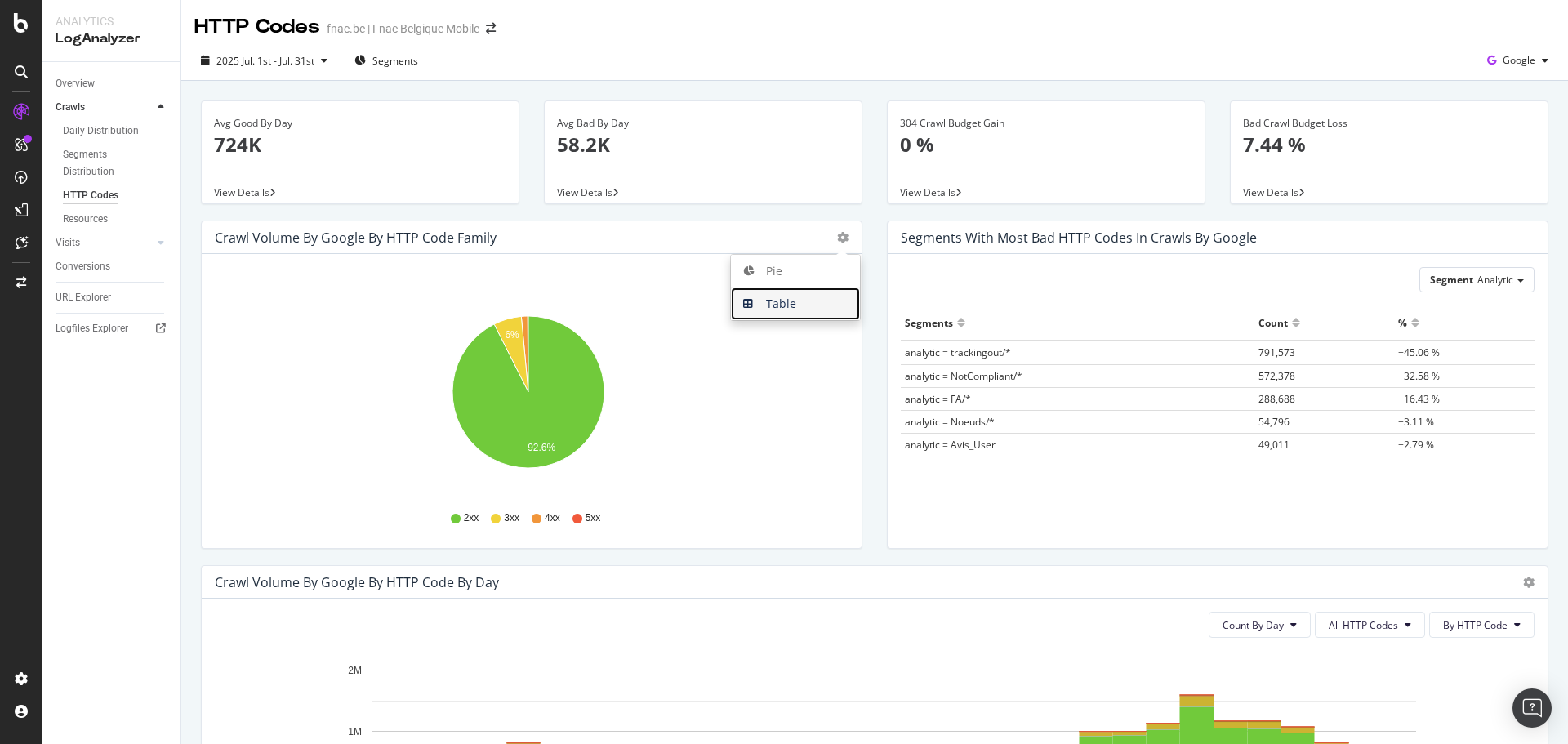 click on "Table" at bounding box center [795, 304] 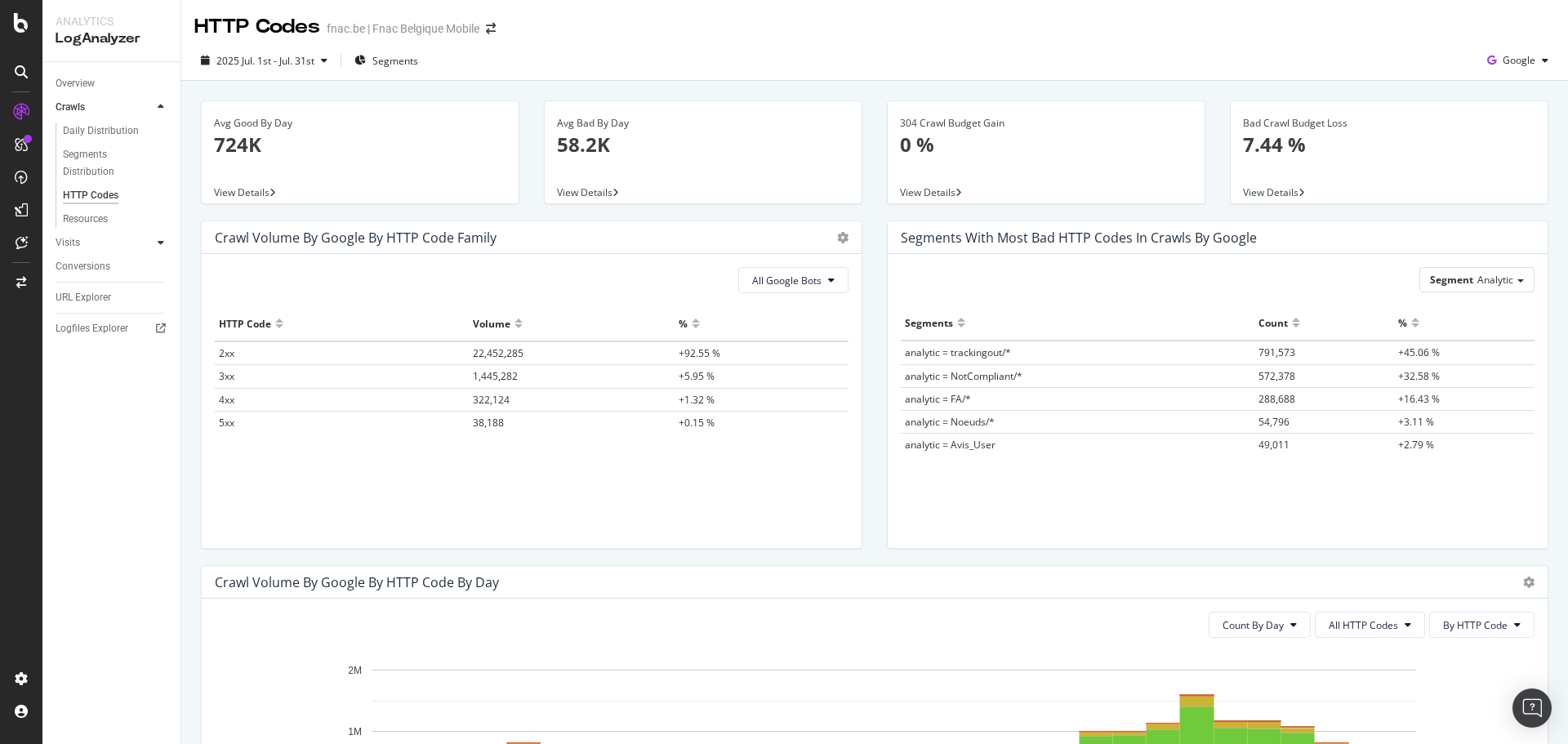 click at bounding box center (161, 243) 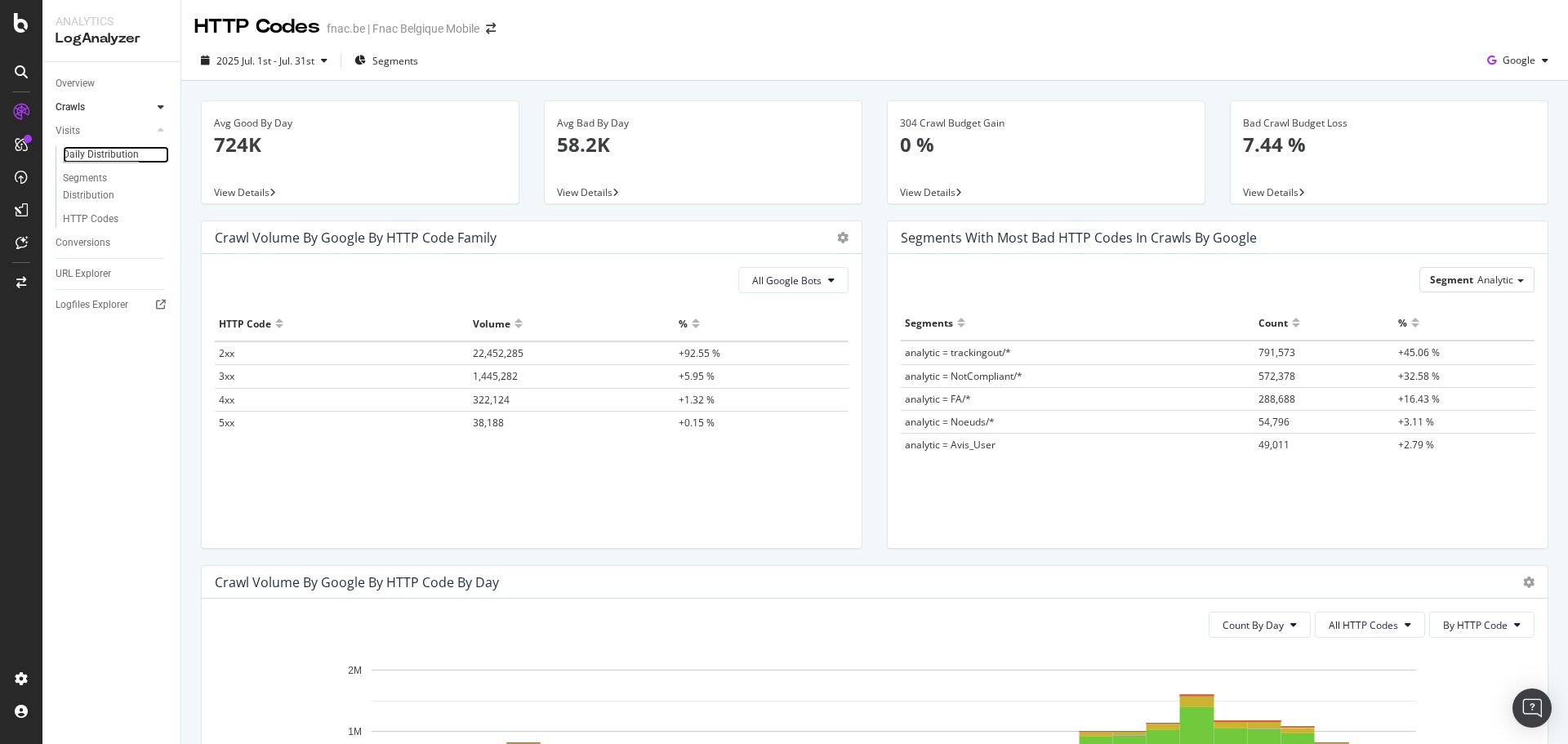 click on "Daily Distribution" at bounding box center [100, 154] 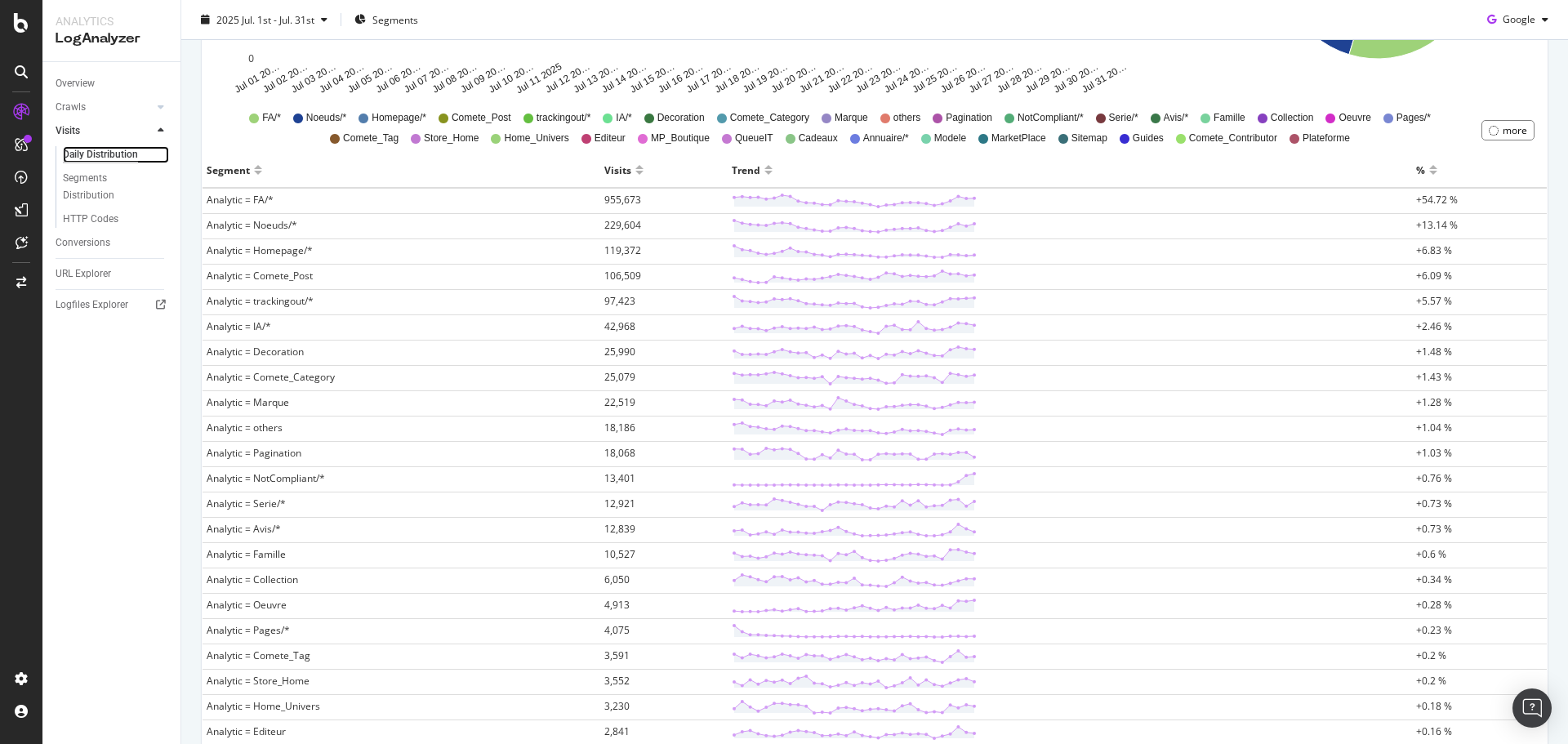 scroll, scrollTop: 332, scrollLeft: 0, axis: vertical 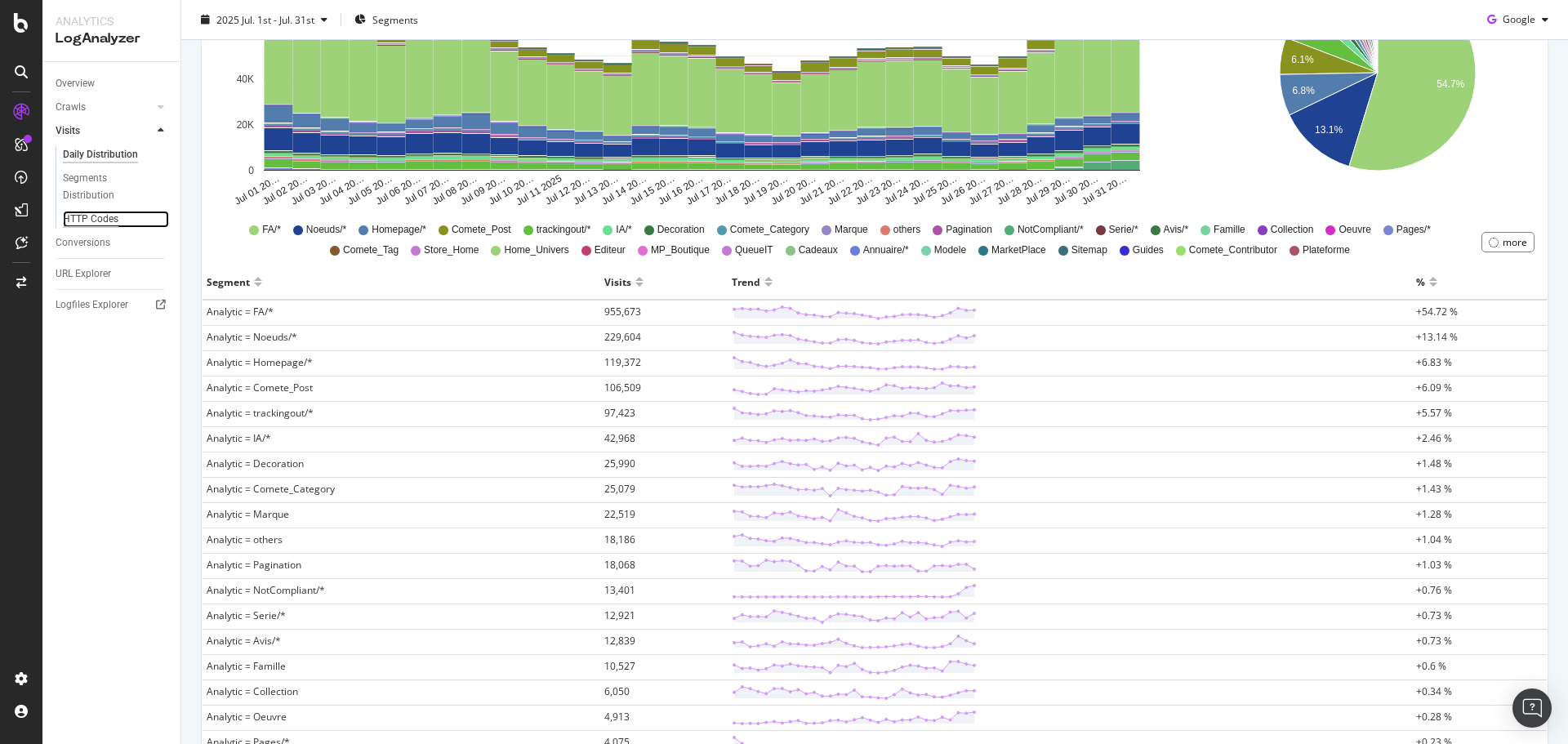 click on "HTTP Codes" at bounding box center [91, 219] 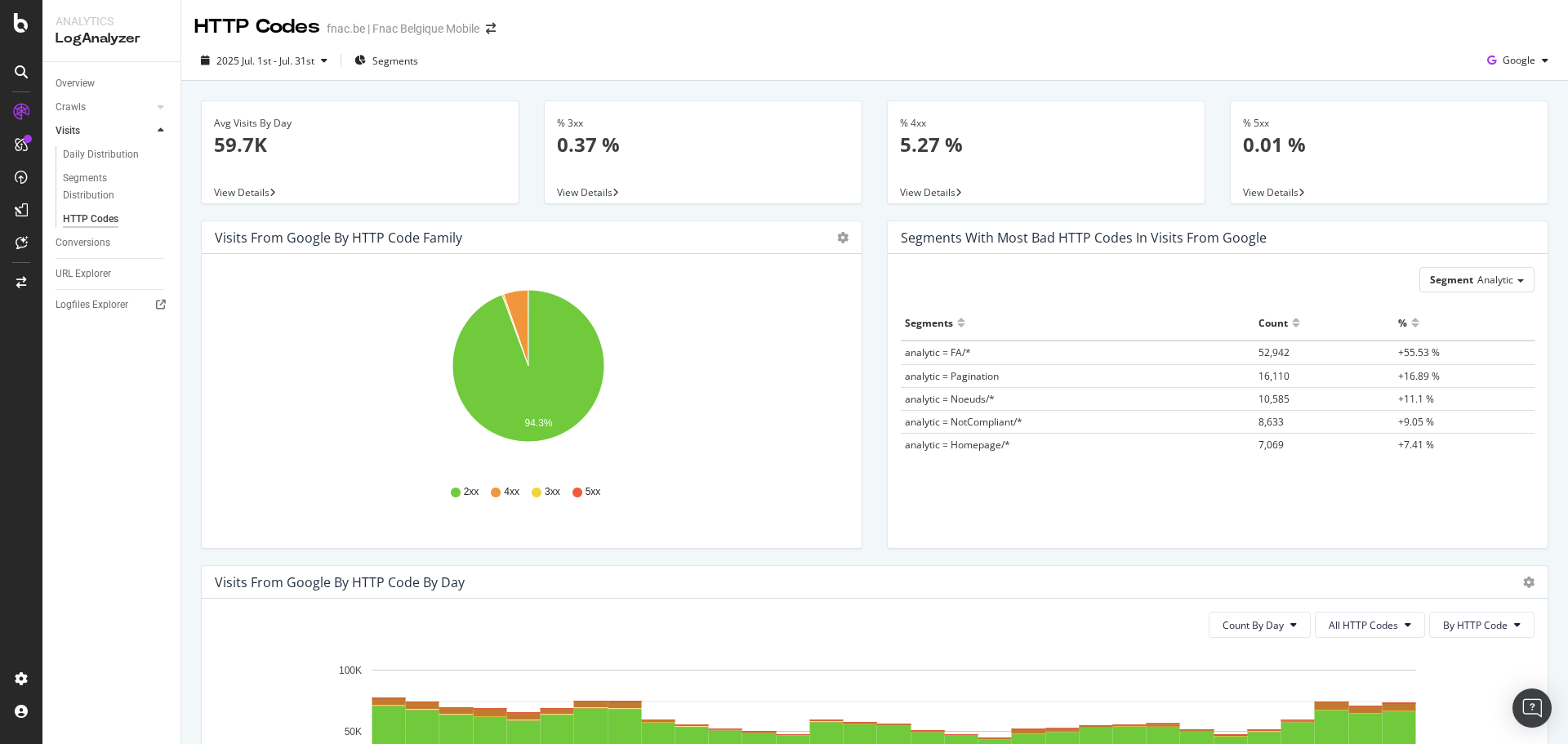 click on "Visits from google by HTTP Code Family Pie Table" at bounding box center [532, 238] 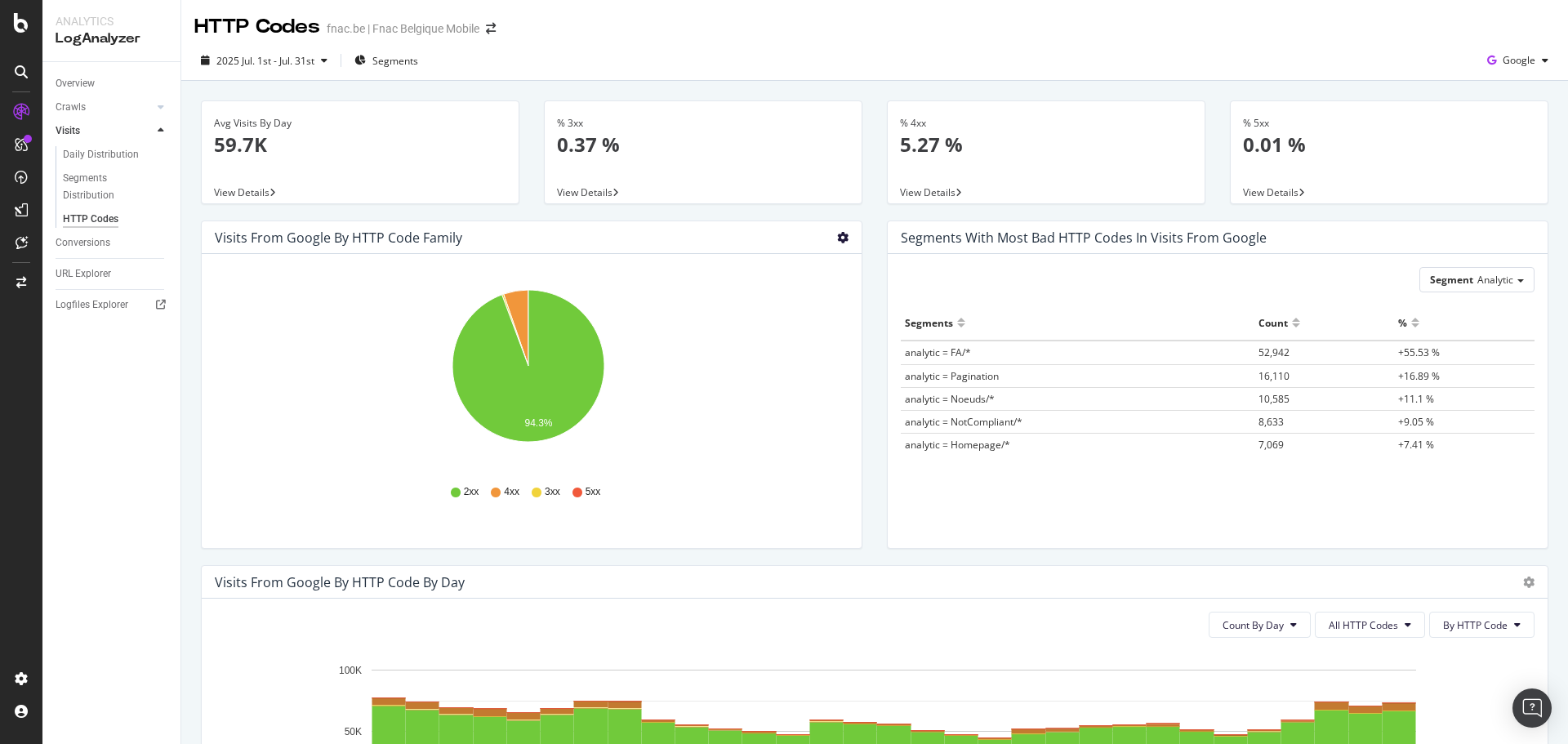 click on "Visits from google by HTTP Code Family Pie Table" at bounding box center [532, 238] 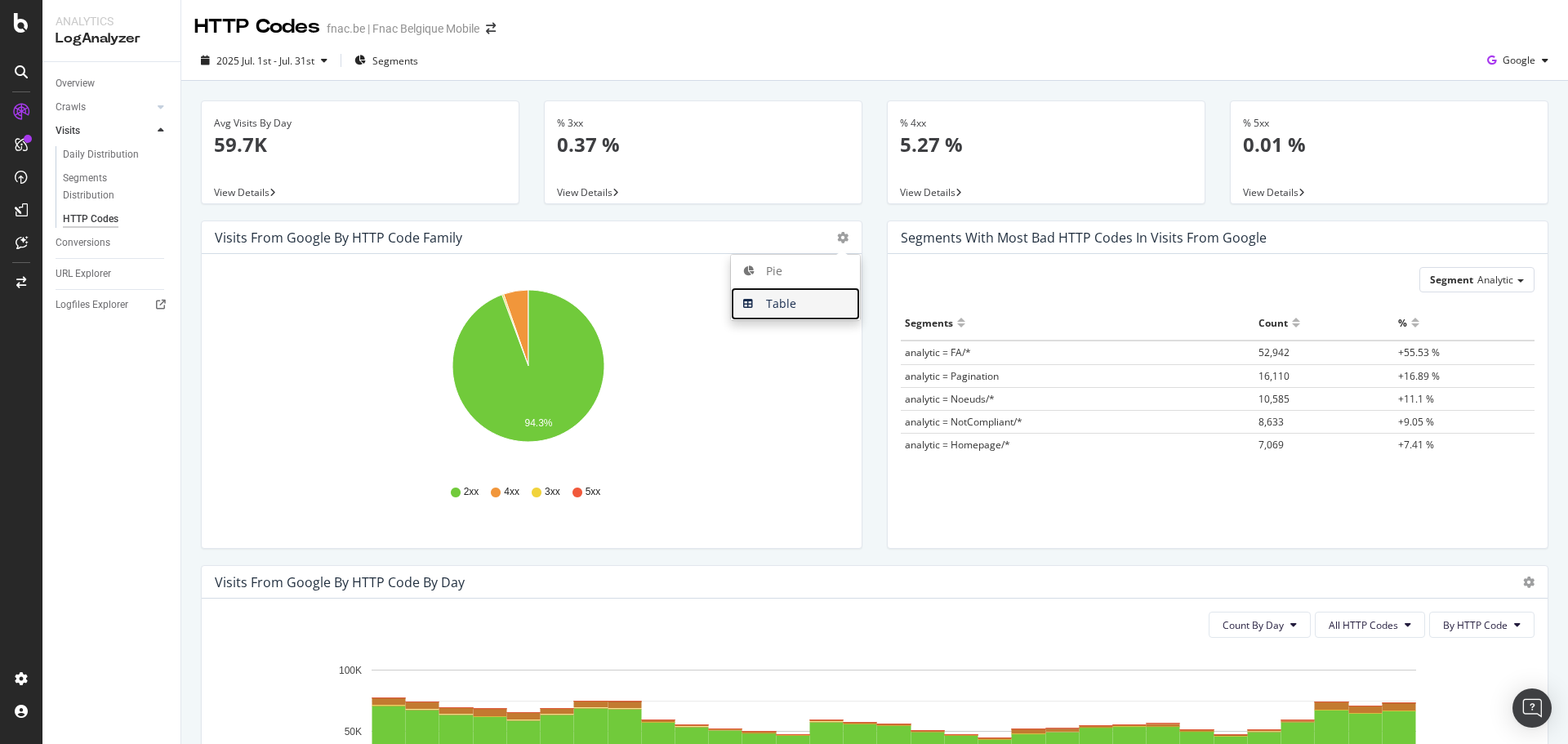 click on "Table" at bounding box center [795, 304] 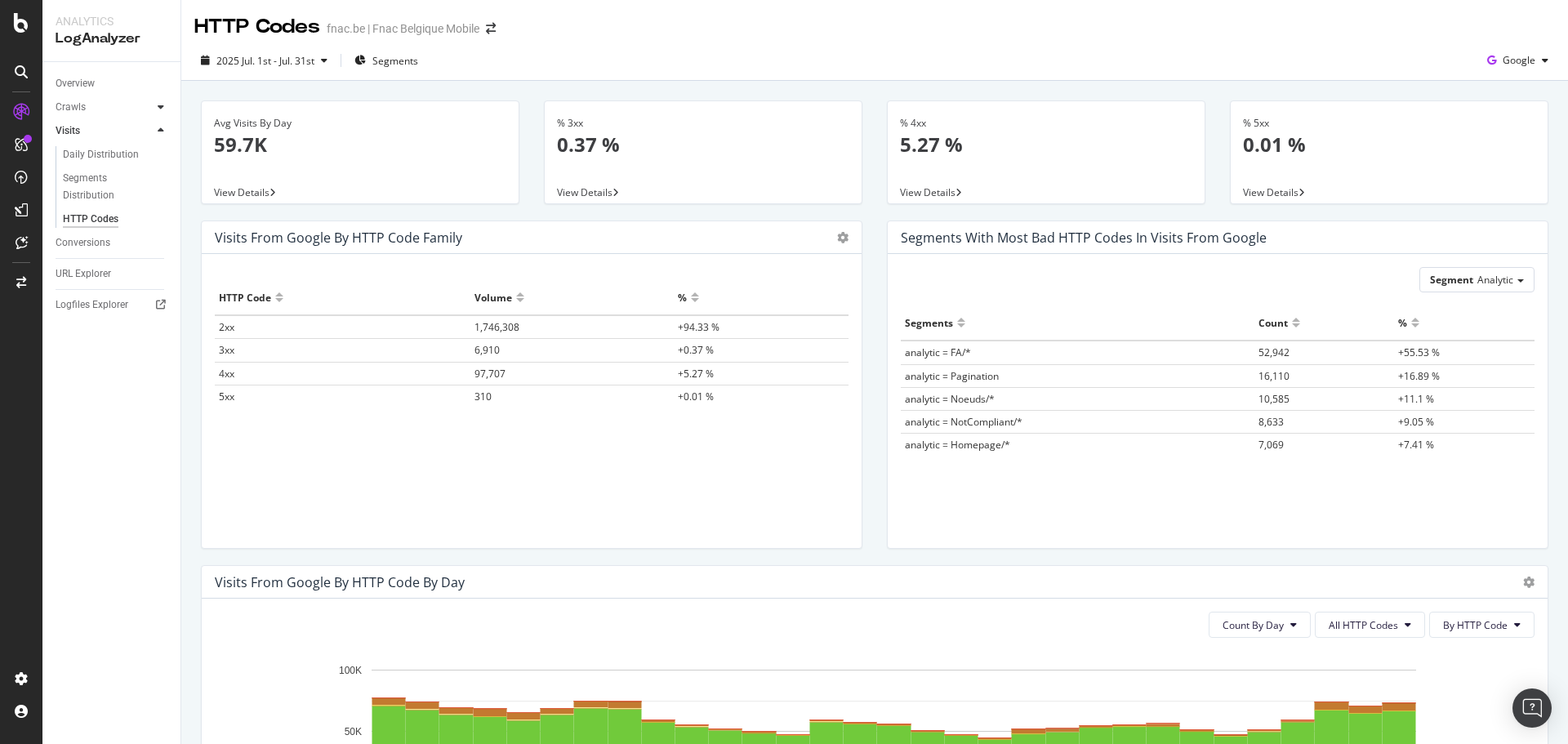 click at bounding box center (161, 107) 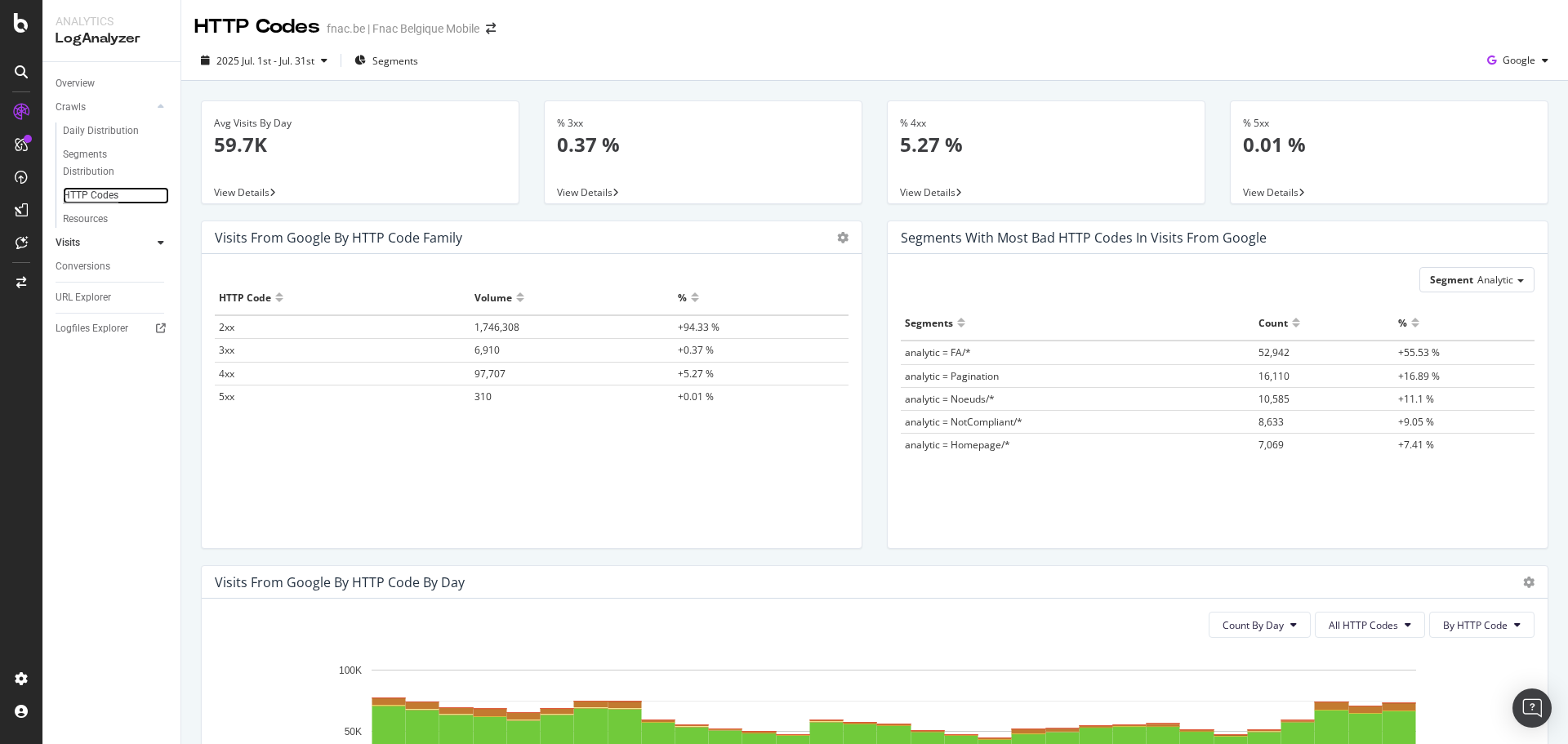 click on "HTTP Codes" at bounding box center (91, 195) 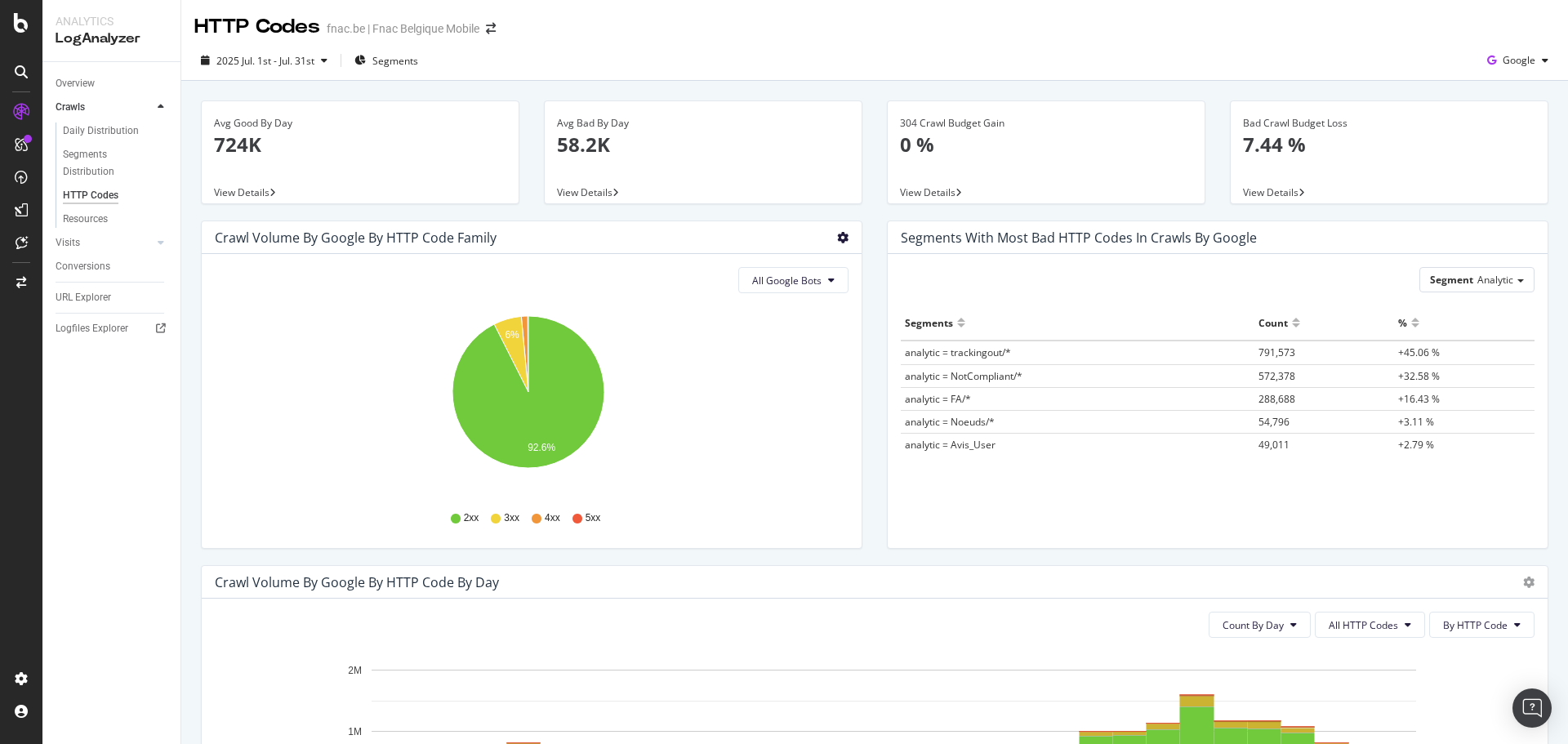 click at bounding box center [843, 238] 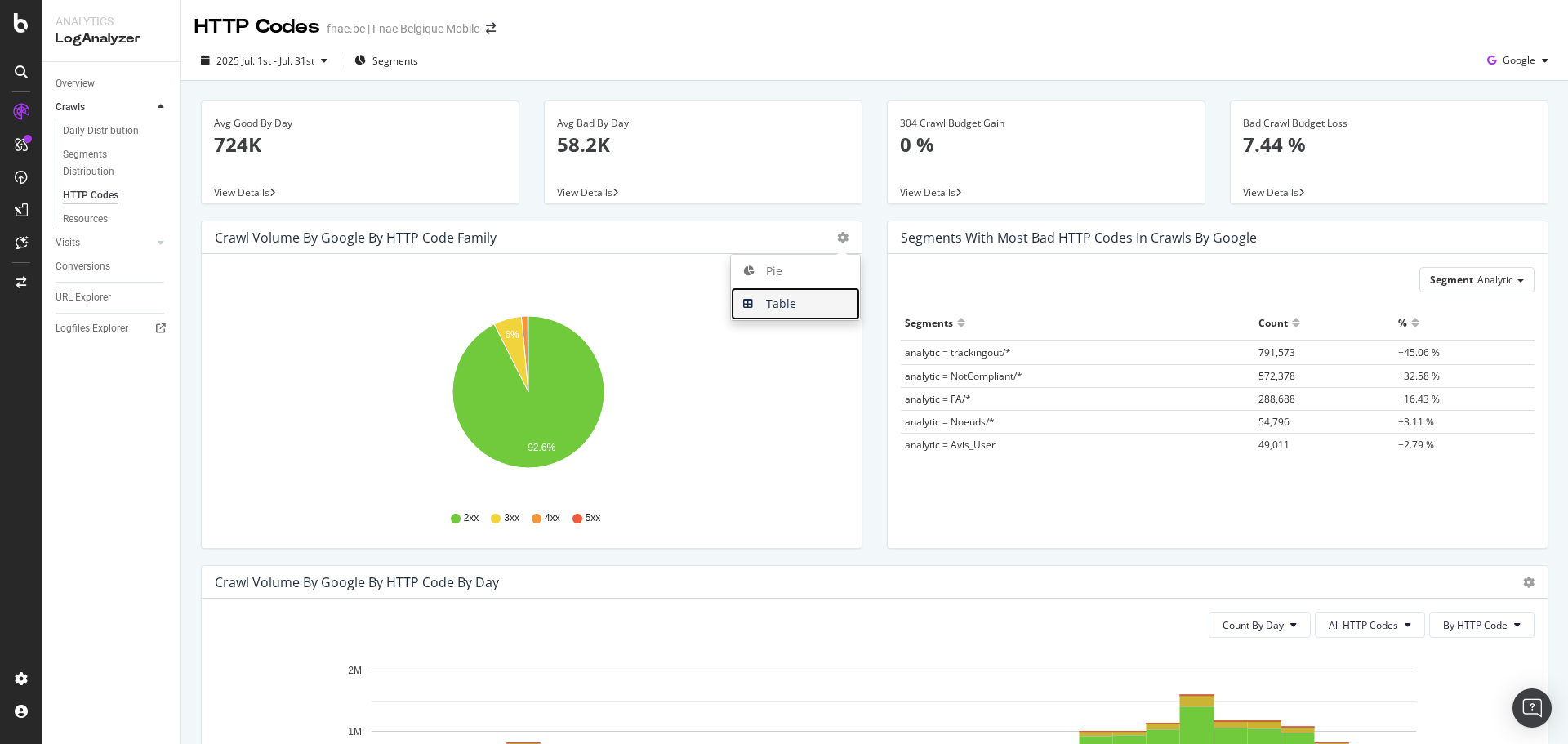 click on "Table" at bounding box center [795, 304] 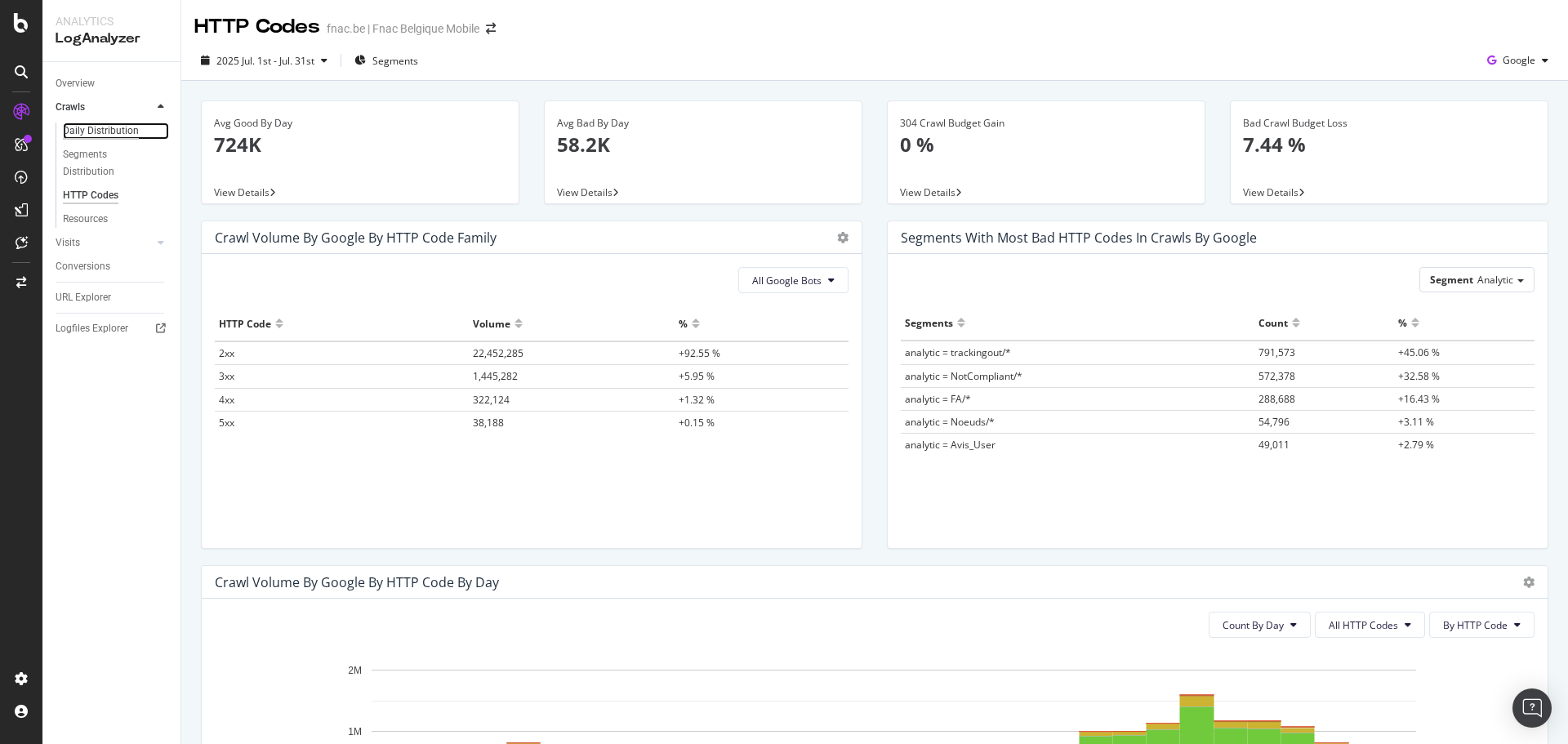 click on "Daily Distribution" at bounding box center (100, 131) 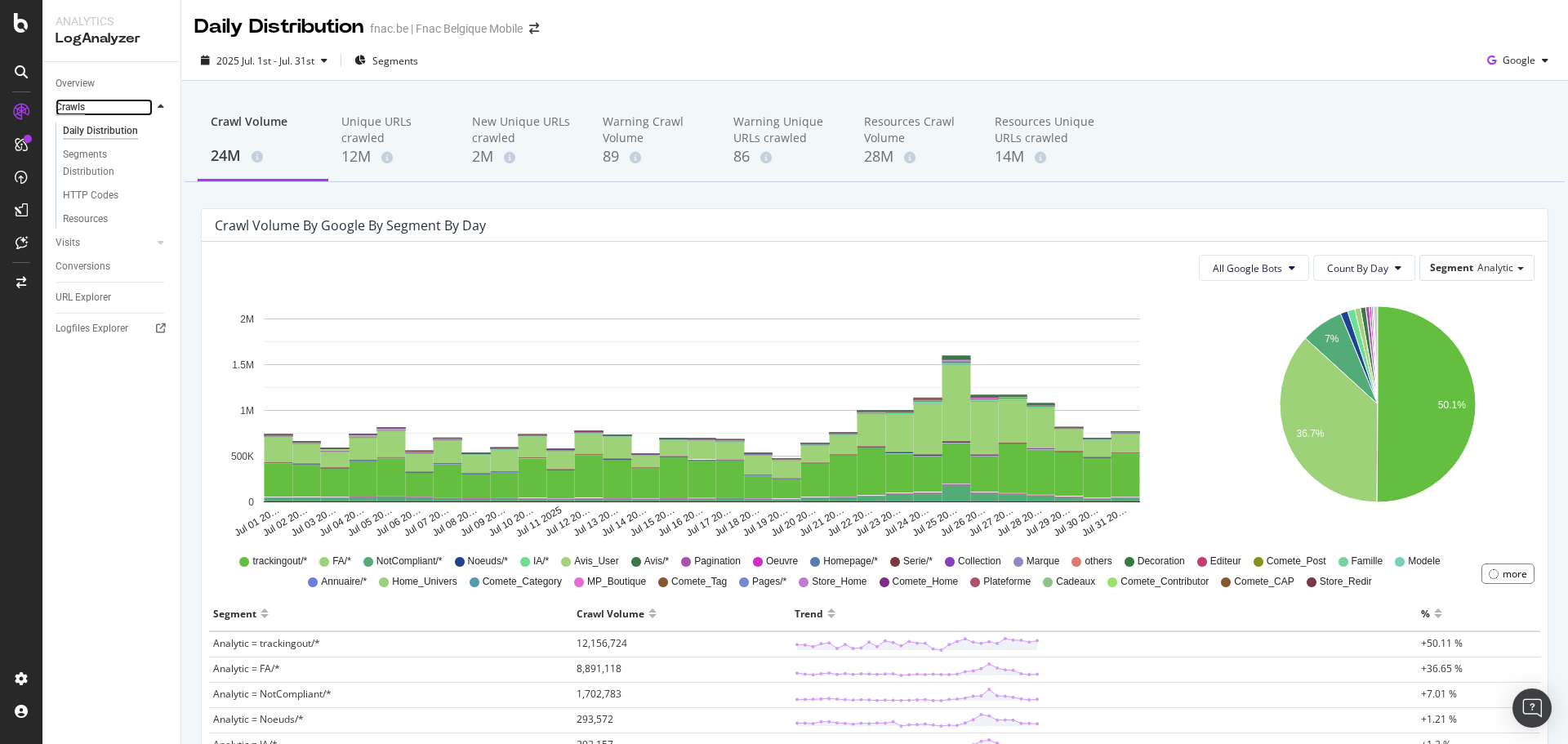 click on "Crawls" at bounding box center (70, 107) 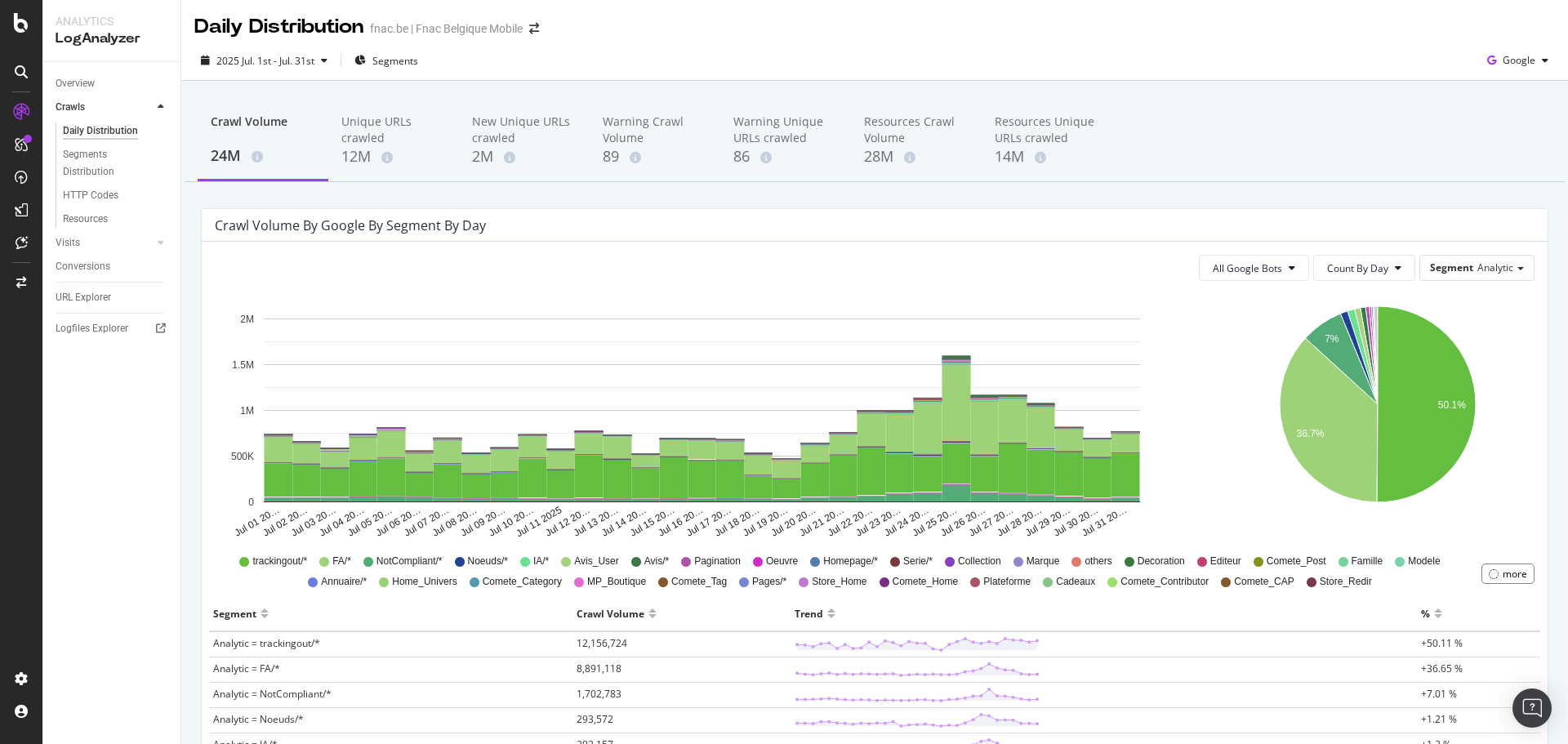 click on "Overview" at bounding box center (118, 83) 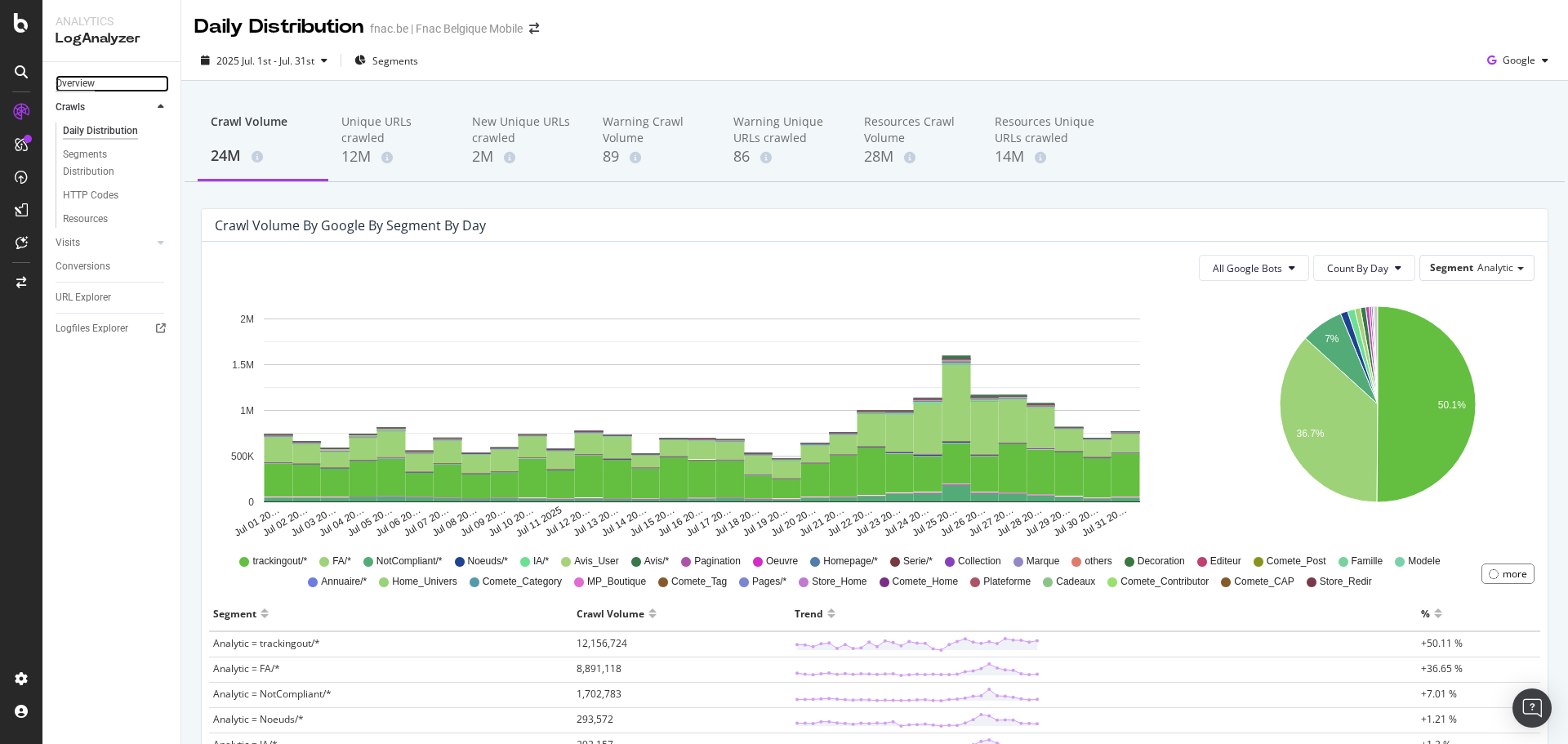 click on "Overview" at bounding box center [75, 83] 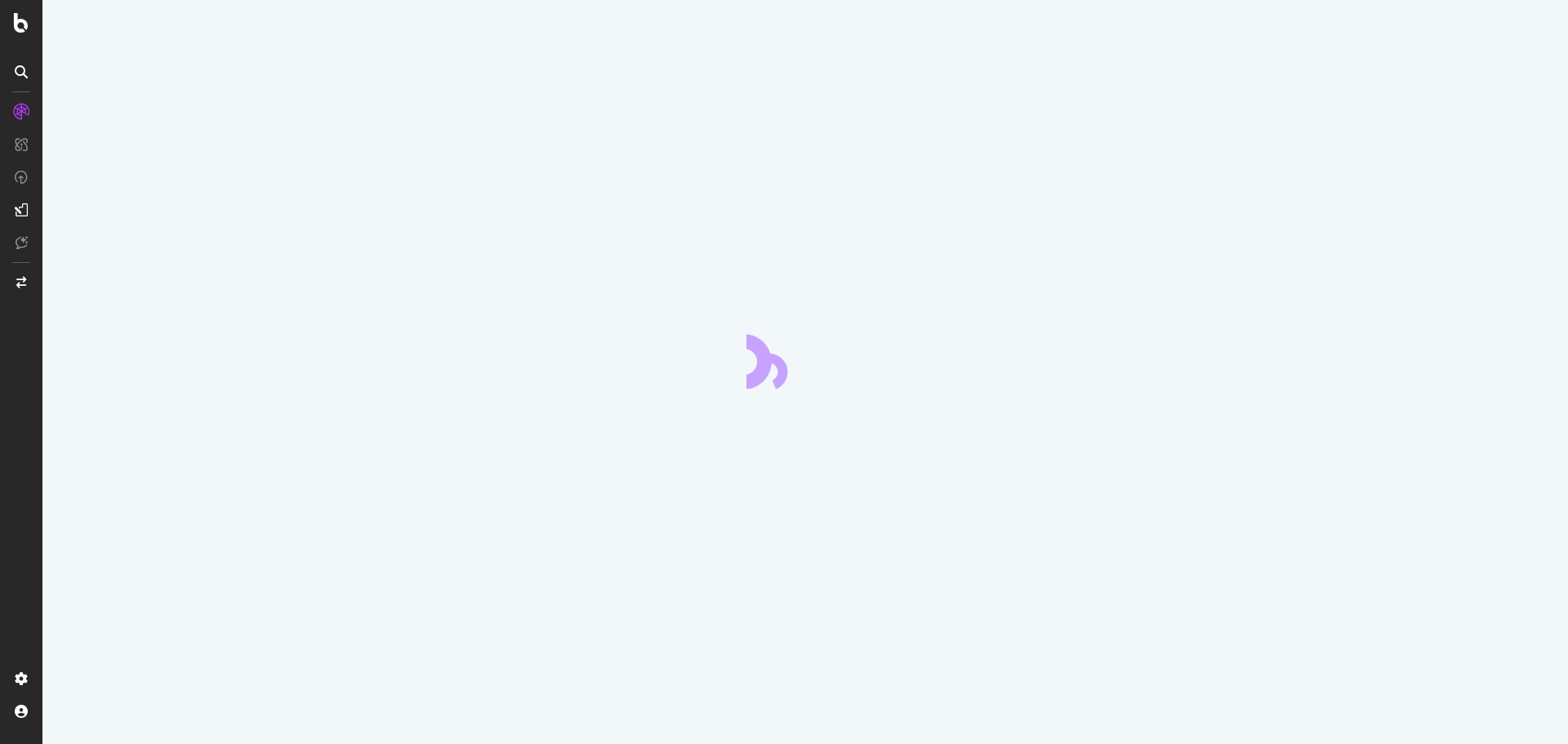 scroll, scrollTop: 0, scrollLeft: 0, axis: both 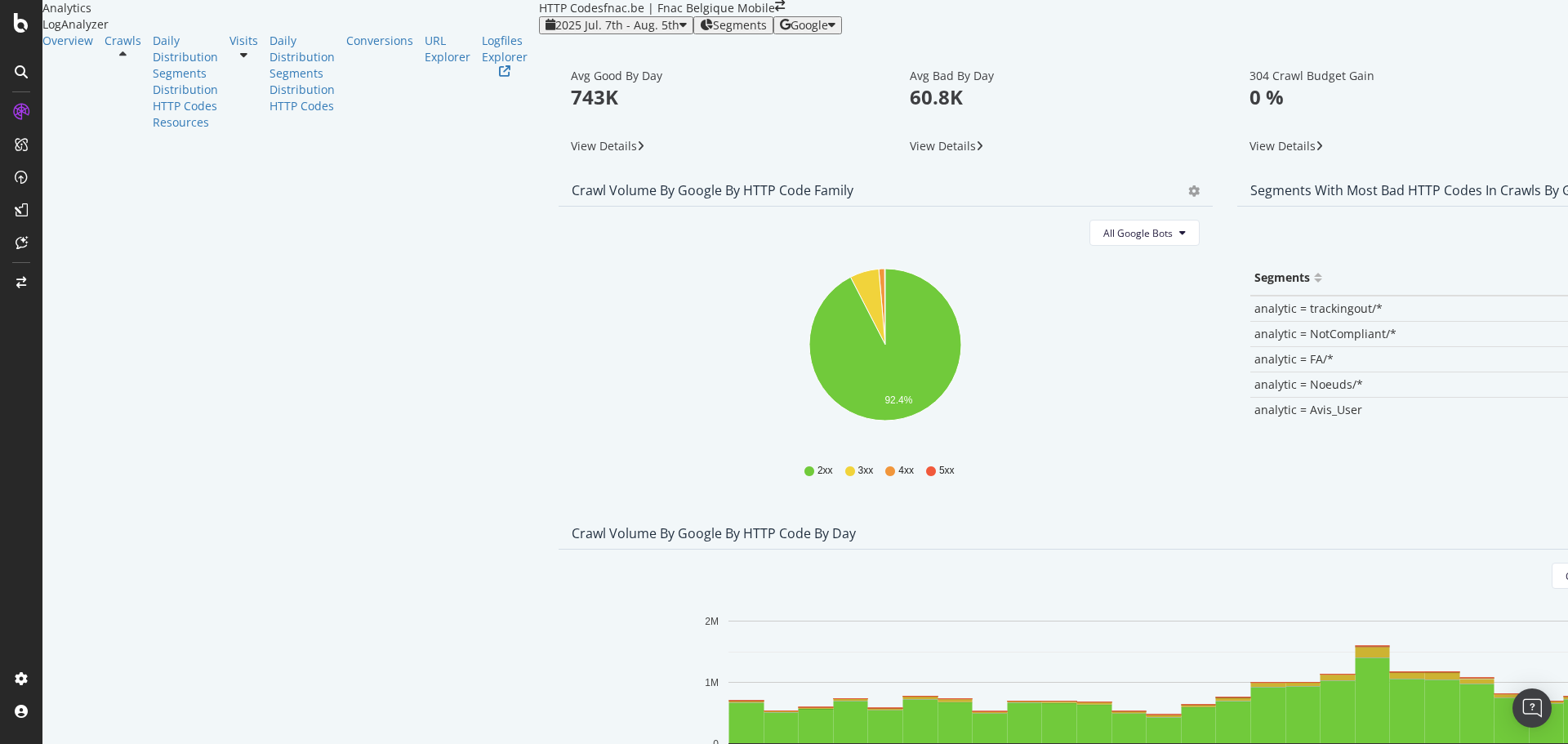 click at bounding box center [1194, 191] 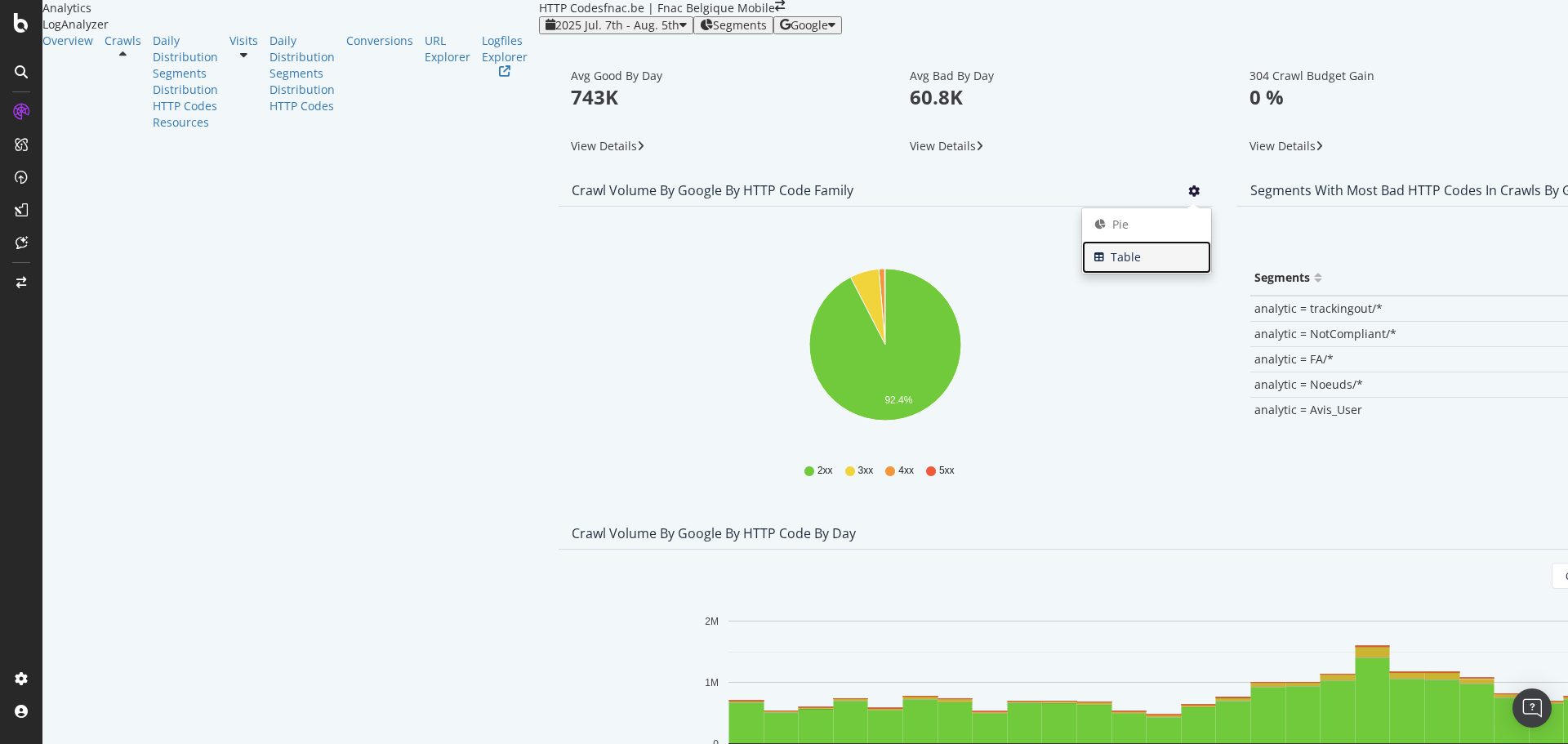 click on "Table" at bounding box center [1147, 257] 